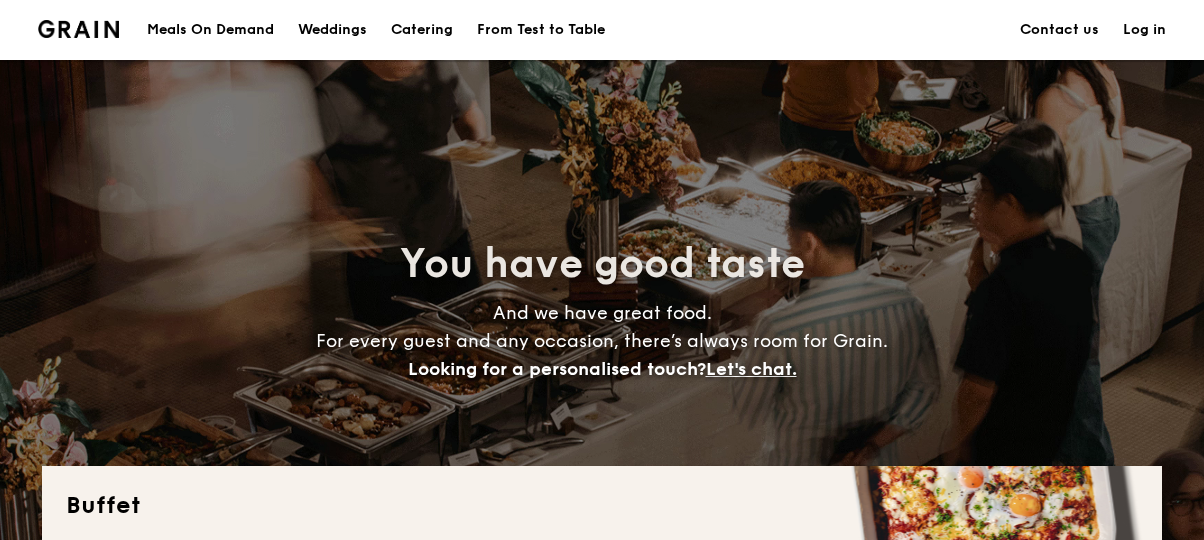scroll, scrollTop: 0, scrollLeft: 0, axis: both 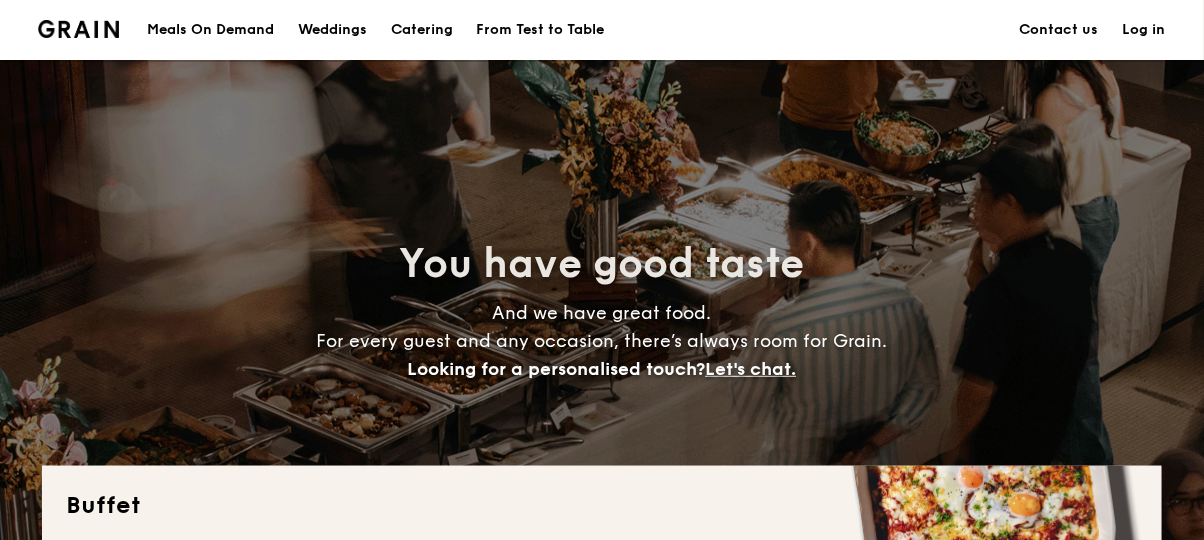 click on "Meals On Demand" at bounding box center [210, 30] 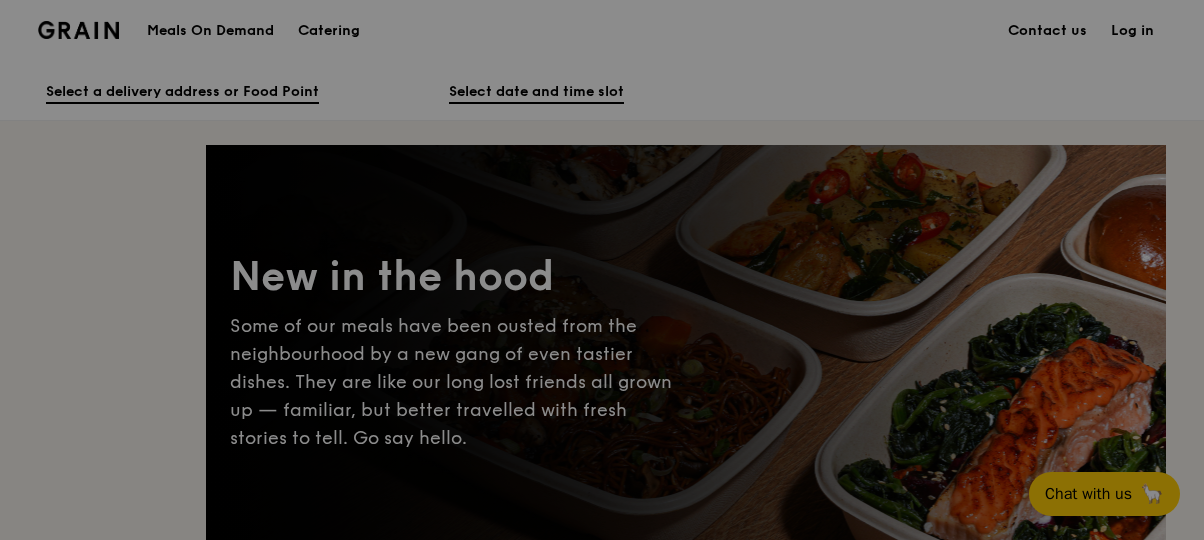 scroll, scrollTop: 0, scrollLeft: 0, axis: both 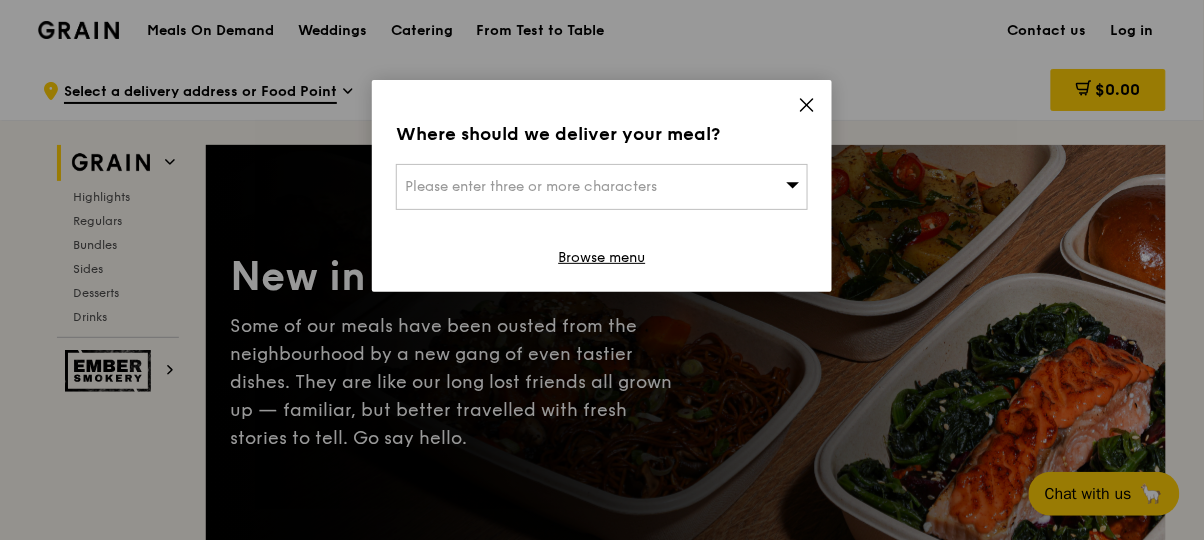 click on "Please enter three or more characters" at bounding box center (602, 187) 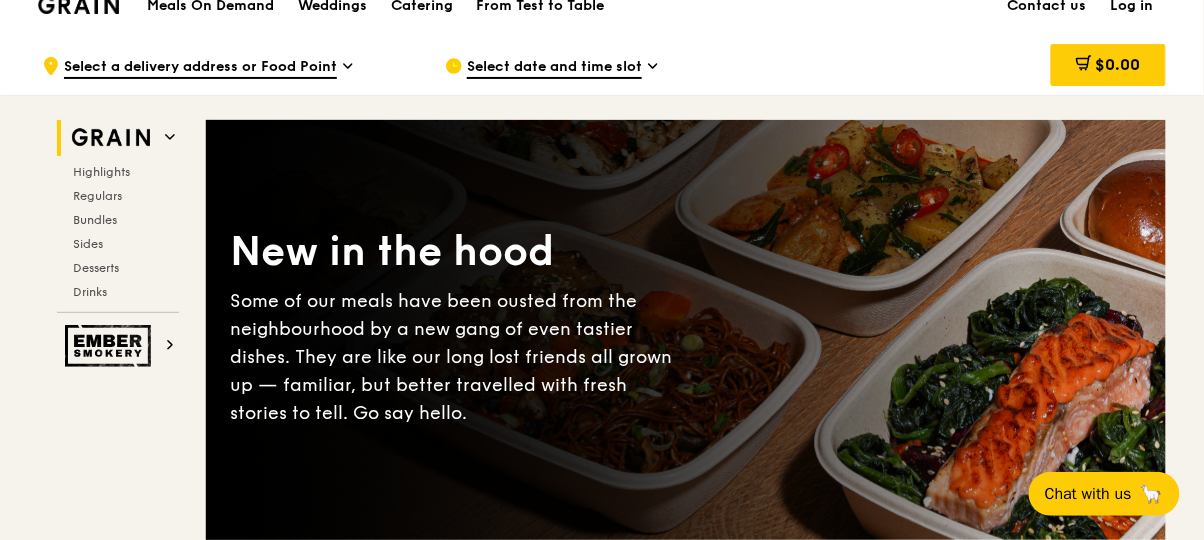 scroll, scrollTop: 24, scrollLeft: 0, axis: vertical 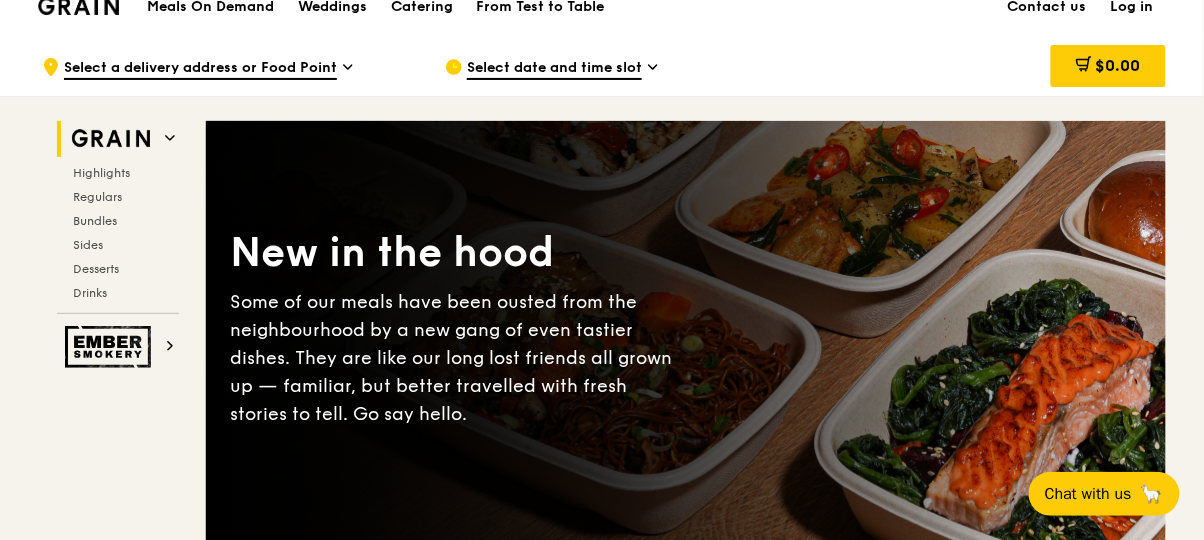 click on "Select date and time slot" at bounding box center [554, 69] 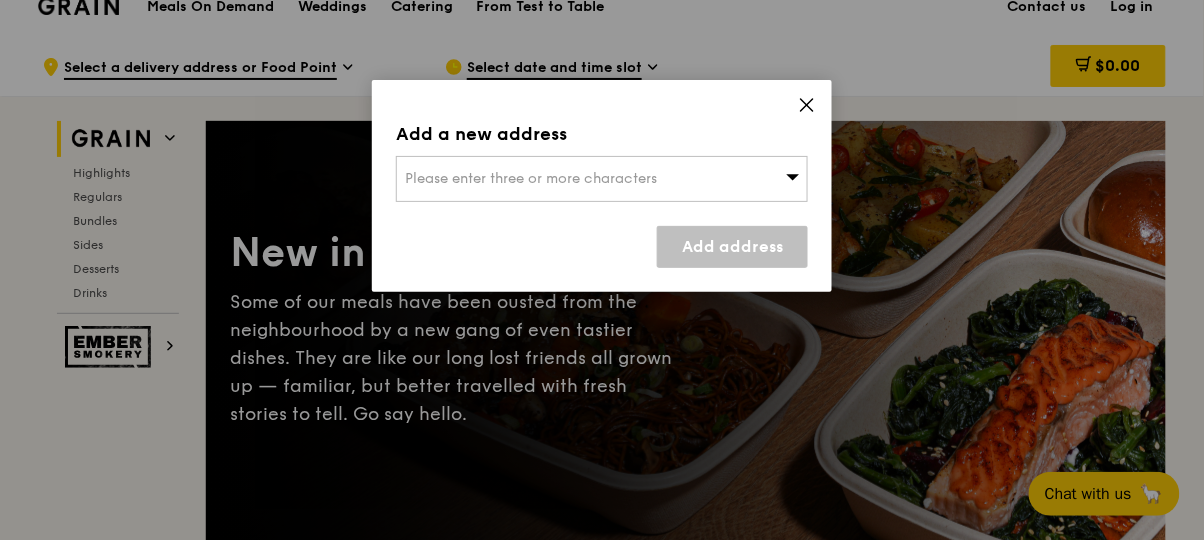 click at bounding box center (793, 178) 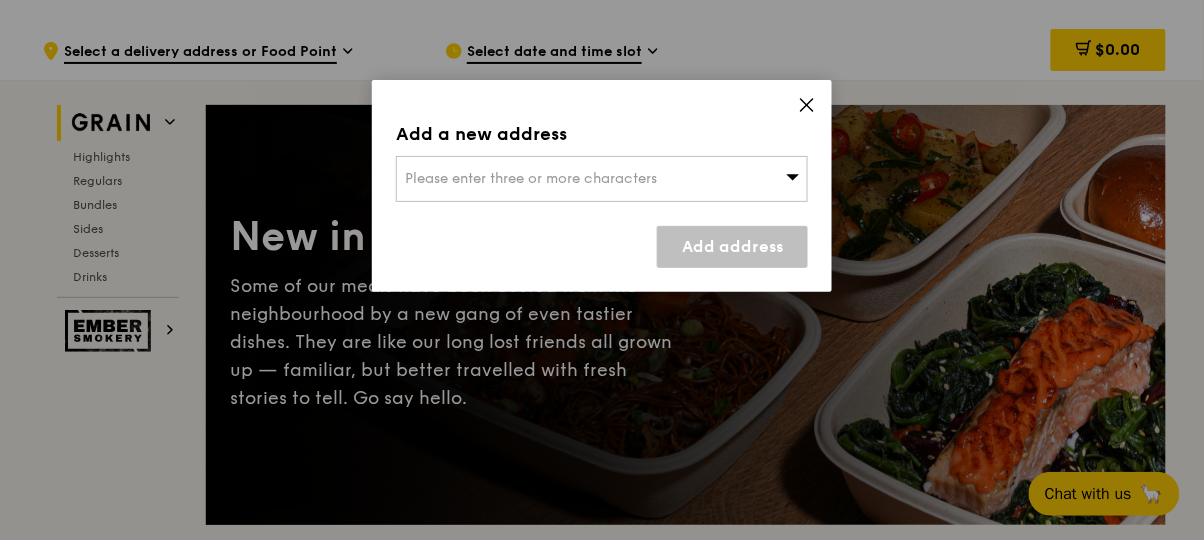 scroll, scrollTop: 72, scrollLeft: 0, axis: vertical 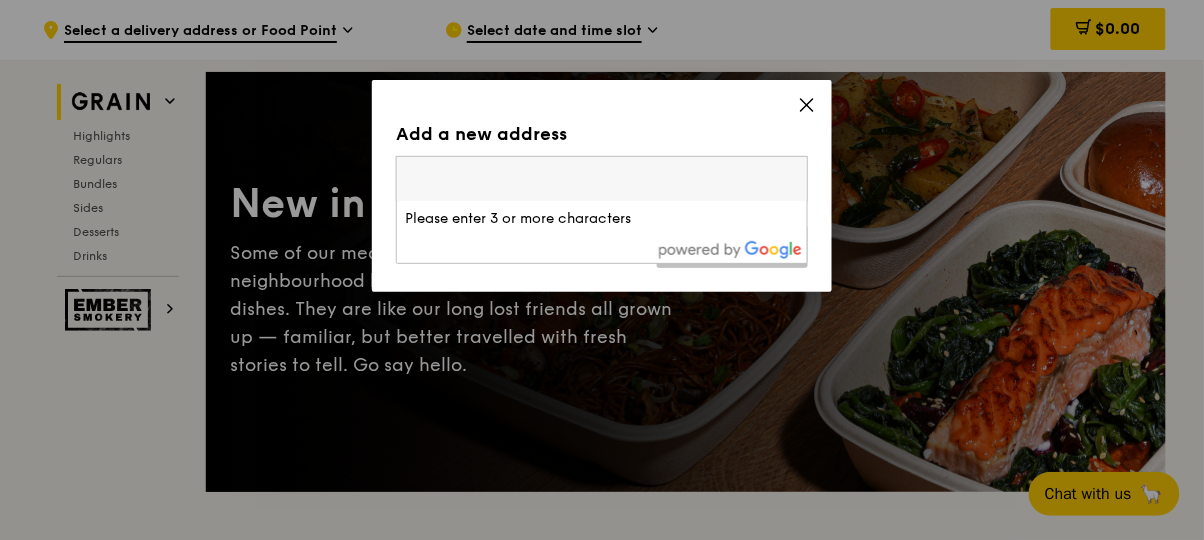click 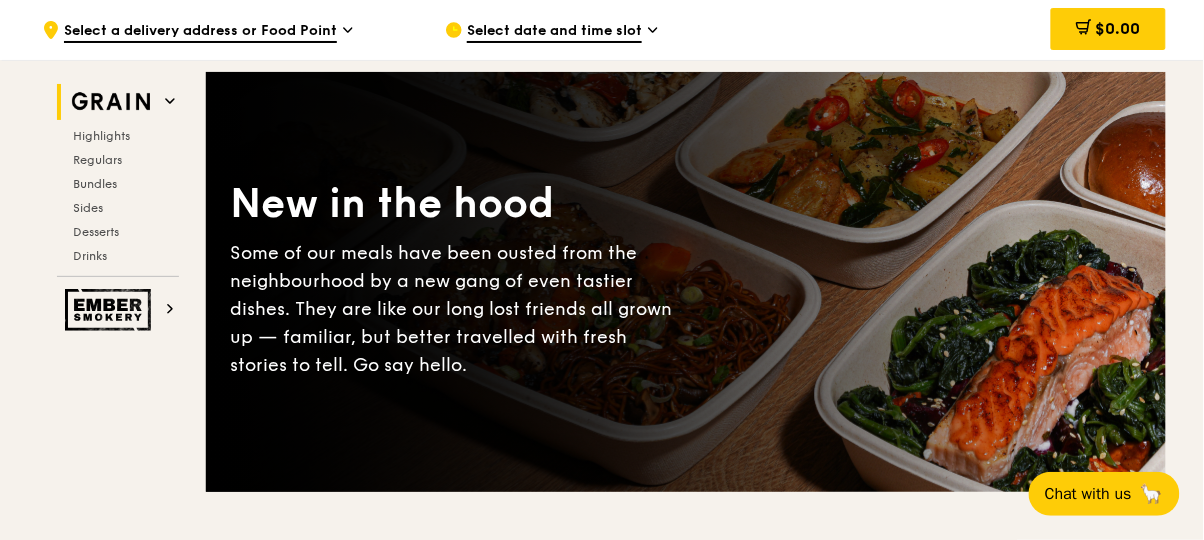 click on "Select date and time slot" at bounding box center (630, 30) 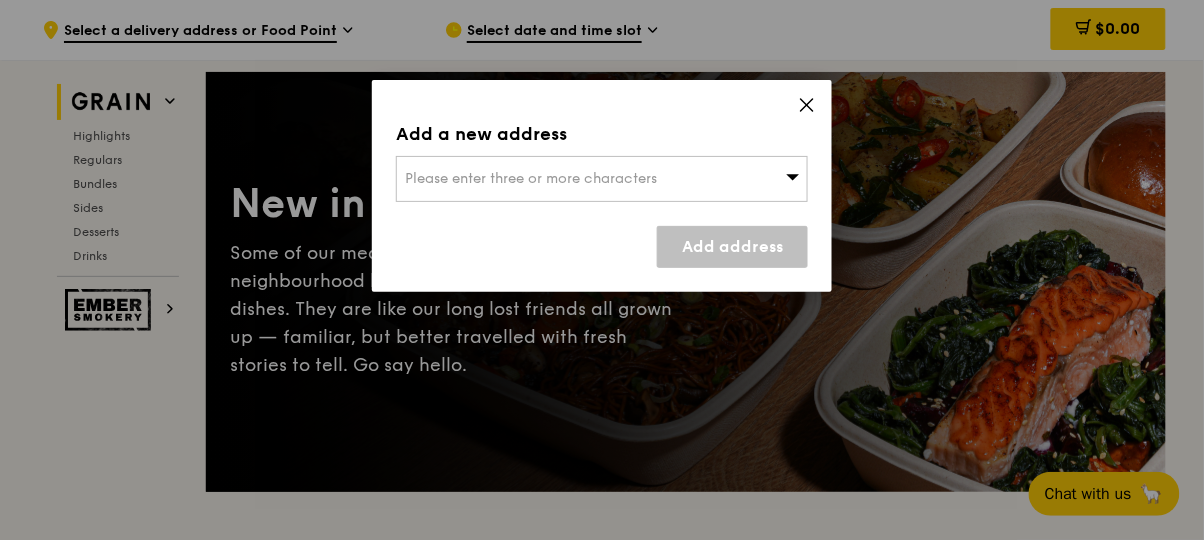 click 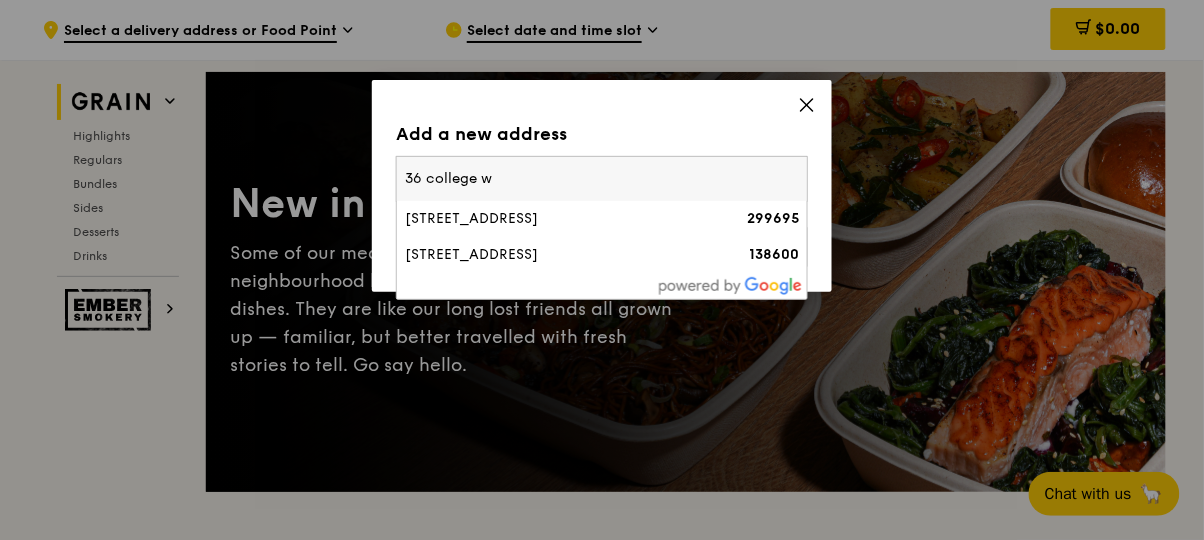 type on "36 college" 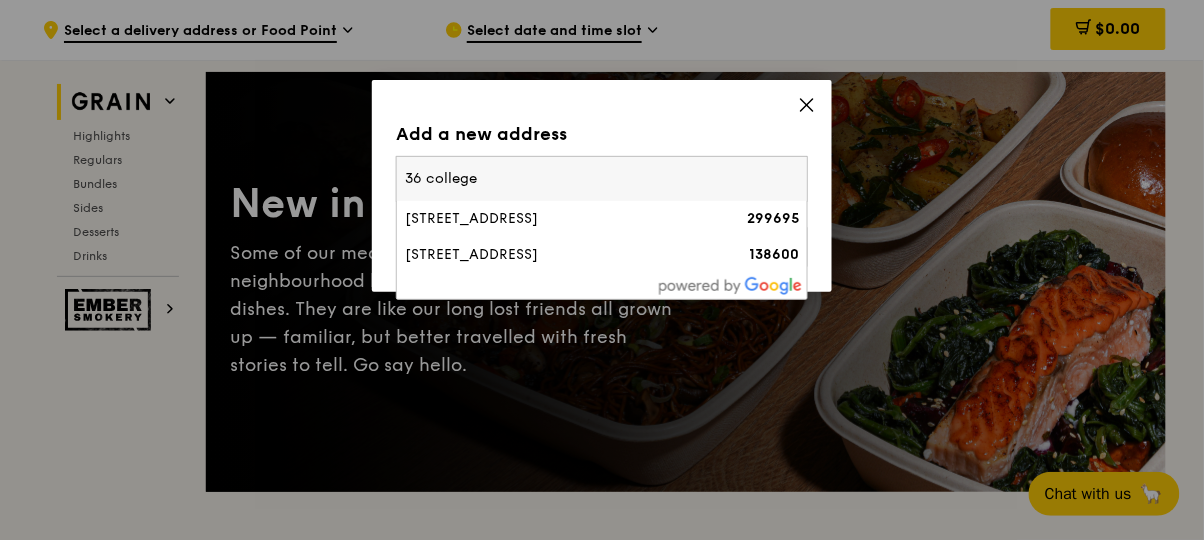 click on "[STREET_ADDRESS]" at bounding box center (553, 255) 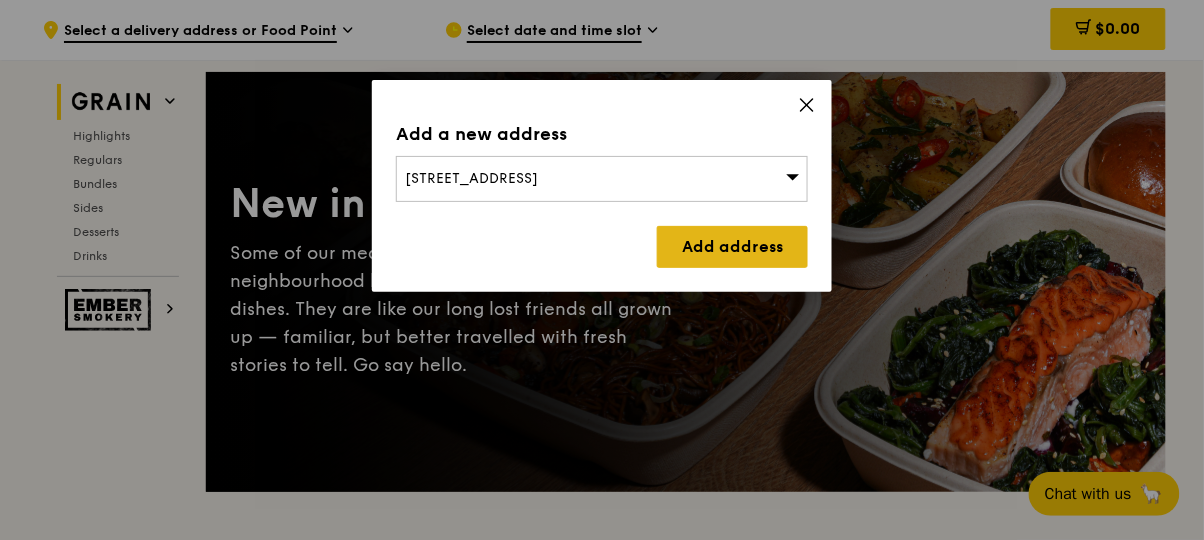 click on "Add address" at bounding box center (732, 247) 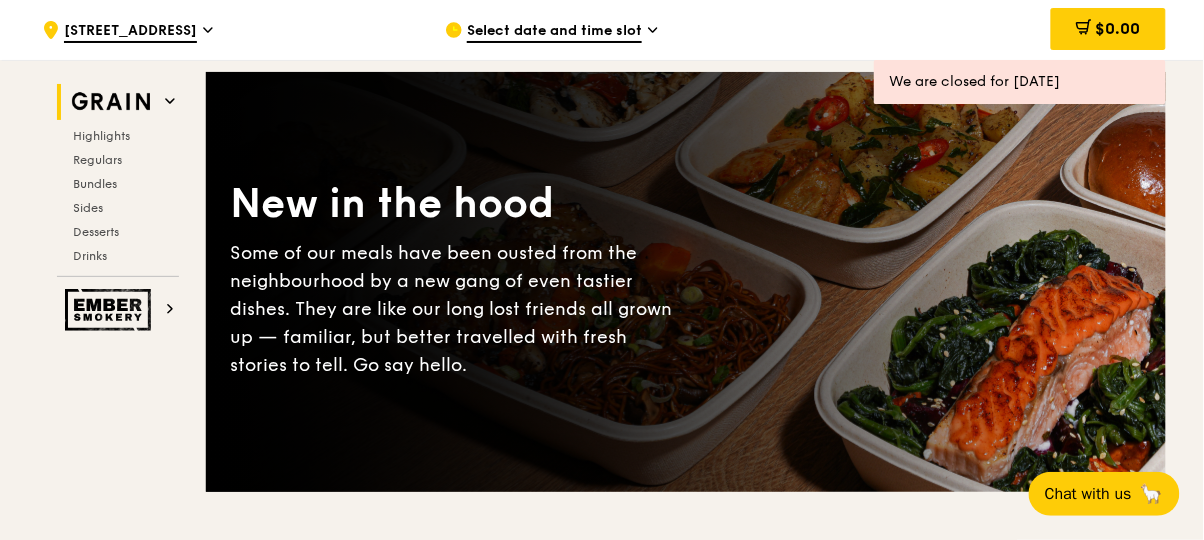 click on "Select date and time slot" at bounding box center [554, 32] 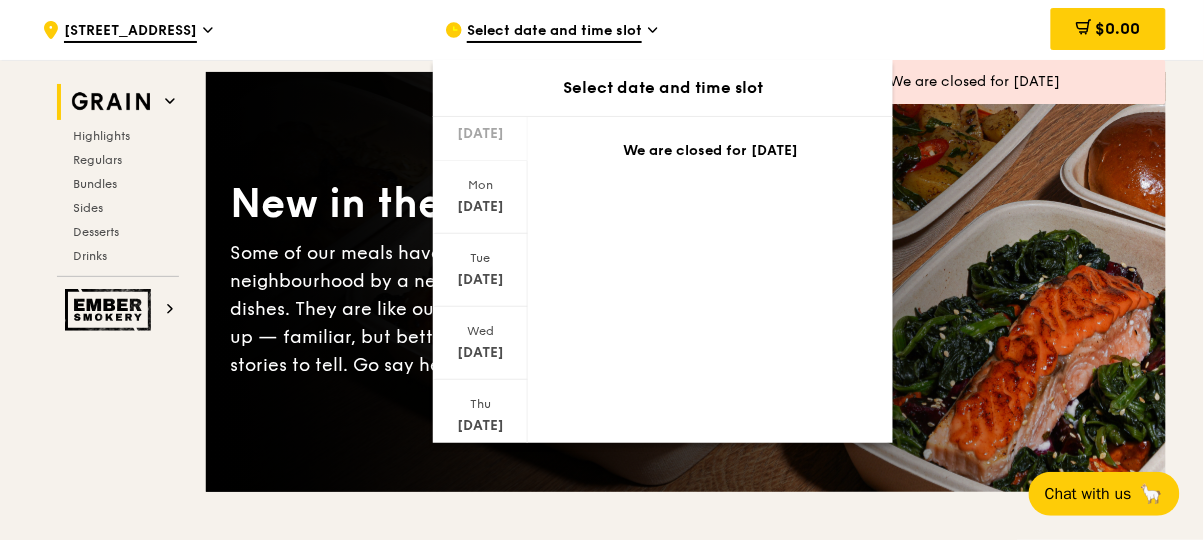 scroll, scrollTop: 153, scrollLeft: 0, axis: vertical 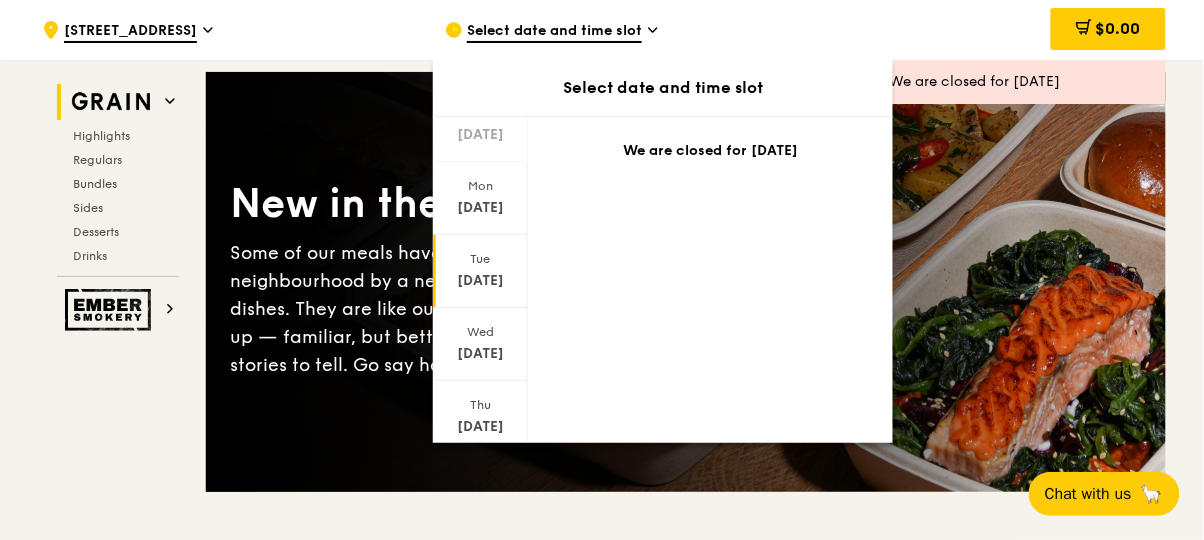 click on "[DATE]" at bounding box center (480, 281) 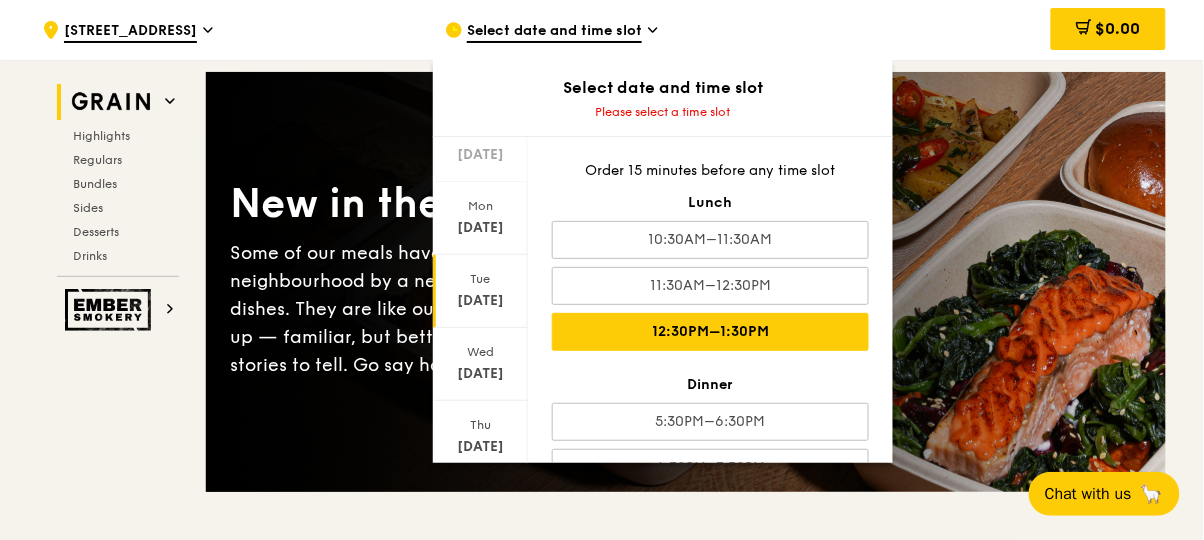 click on "12:30PM–1:30PM" at bounding box center [710, 332] 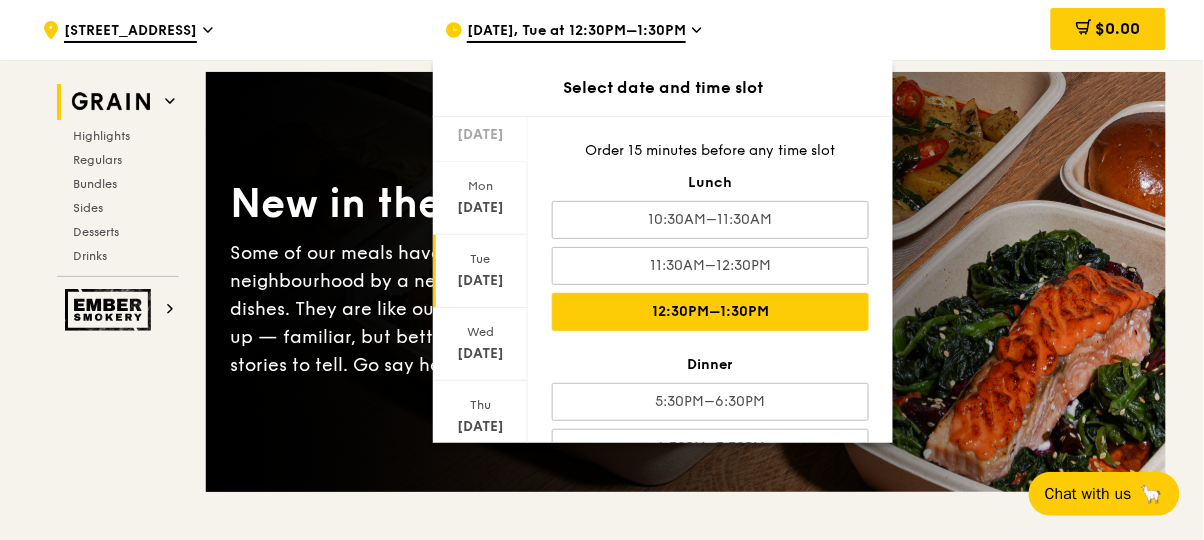 click on "12:30PM–1:30PM" at bounding box center (710, 312) 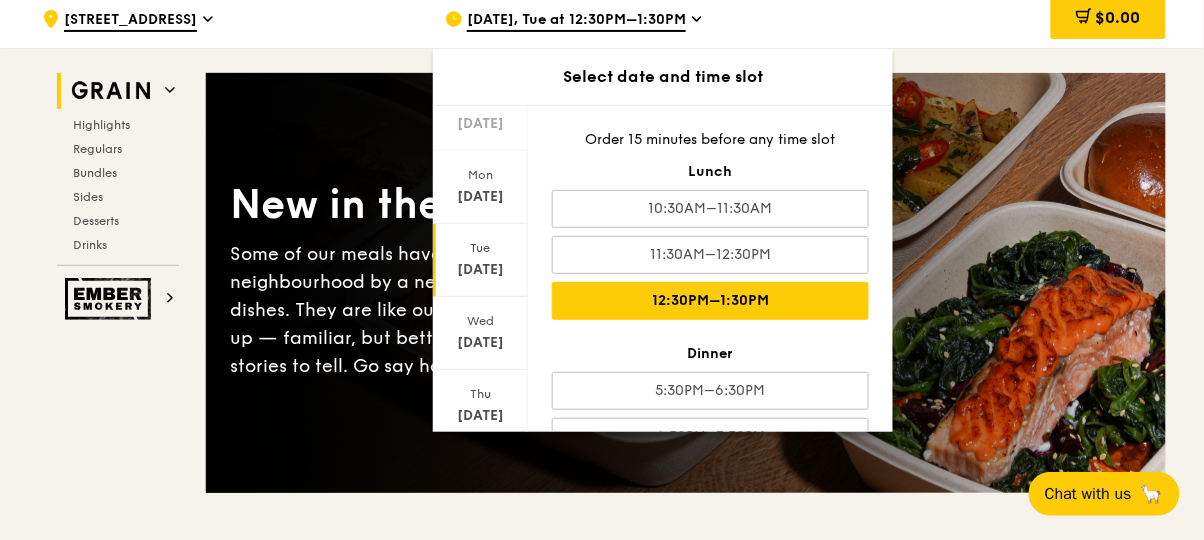 scroll, scrollTop: 41, scrollLeft: 0, axis: vertical 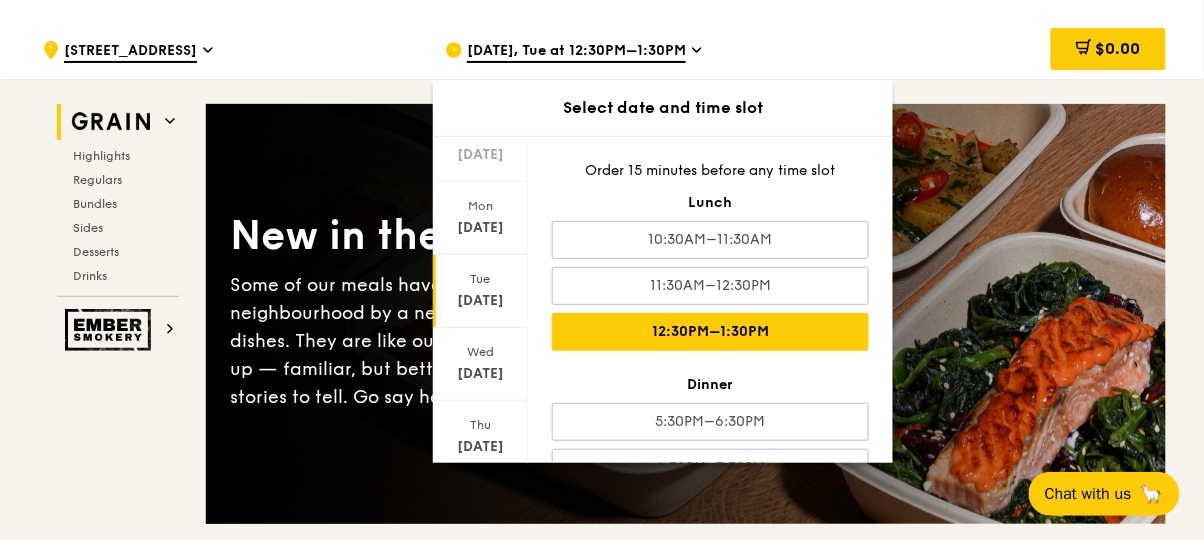 click on "New in the hood" at bounding box center [458, 236] 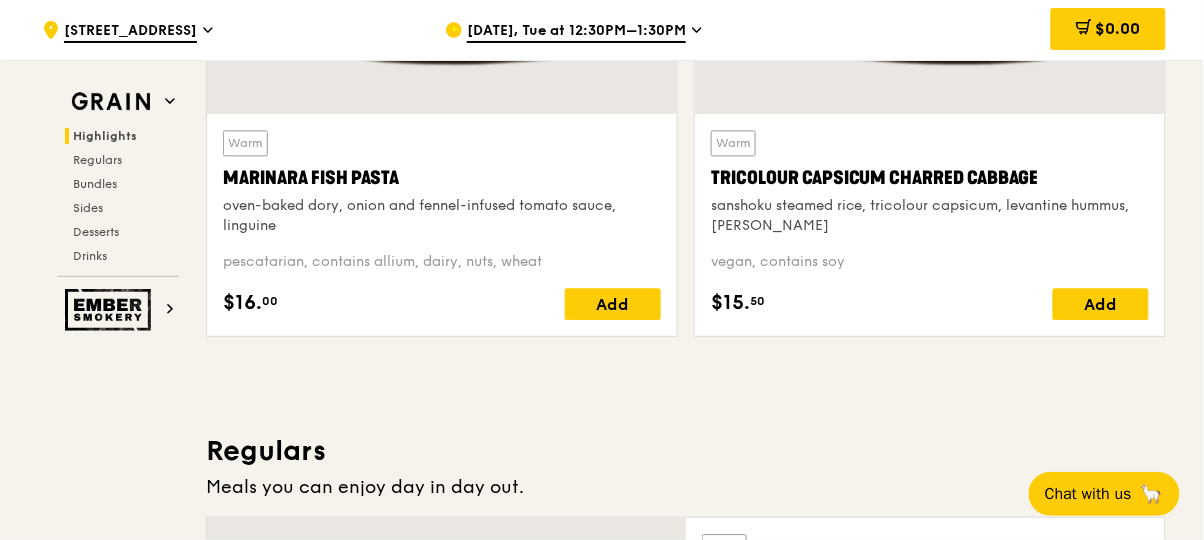 scroll, scrollTop: 960, scrollLeft: 0, axis: vertical 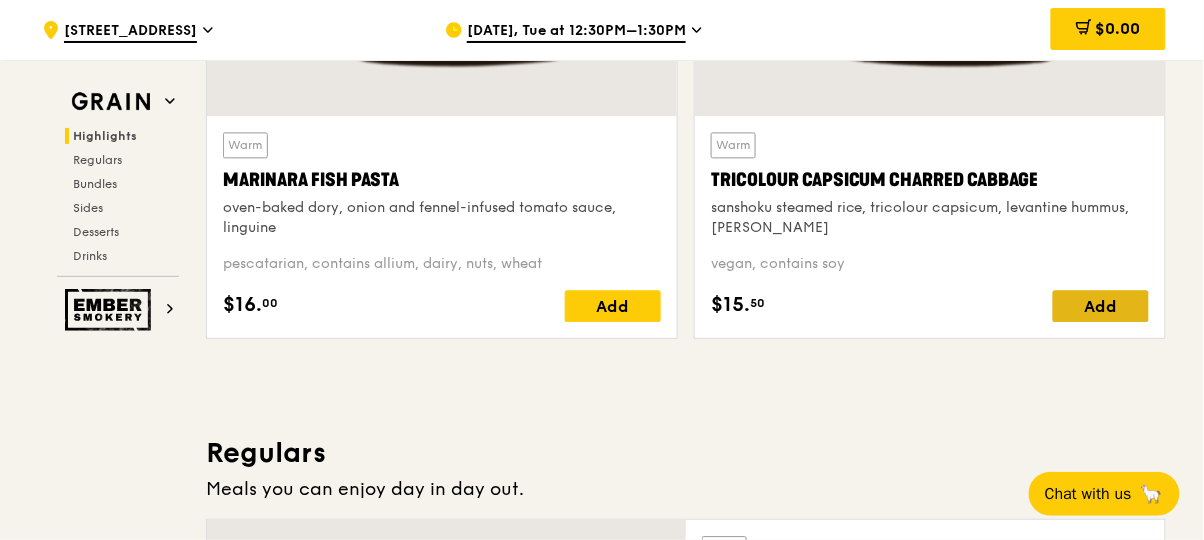 click on "Add" at bounding box center [1101, 306] 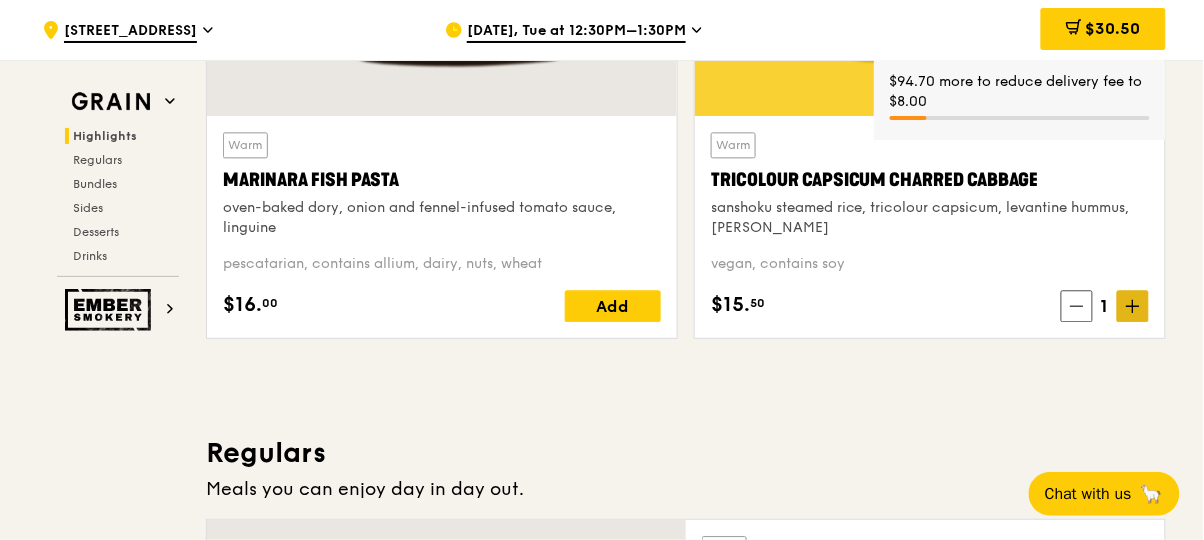 click at bounding box center (1133, 306) 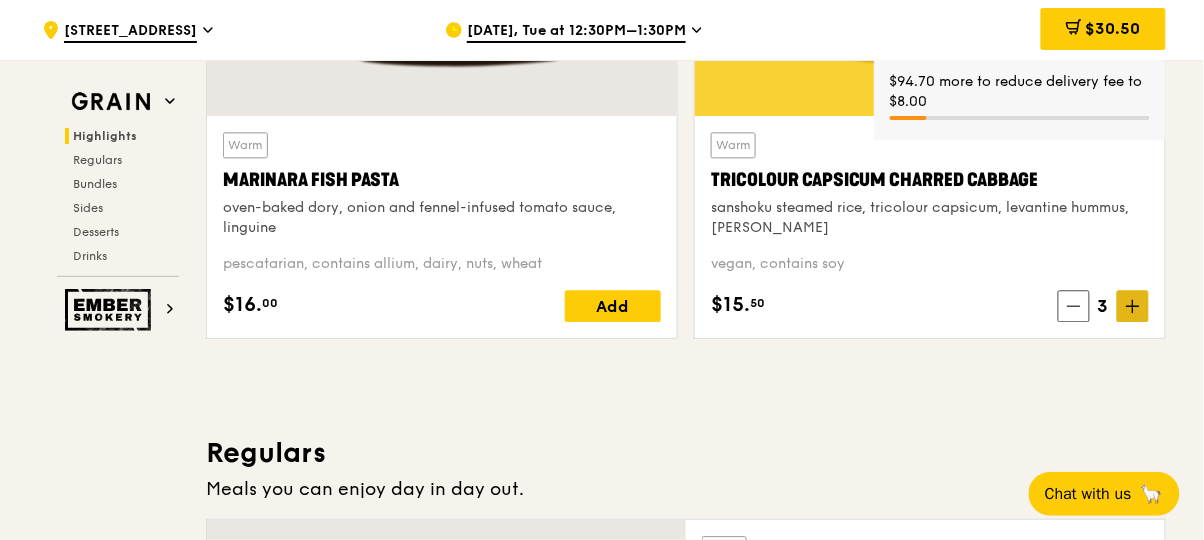 click at bounding box center [1133, 306] 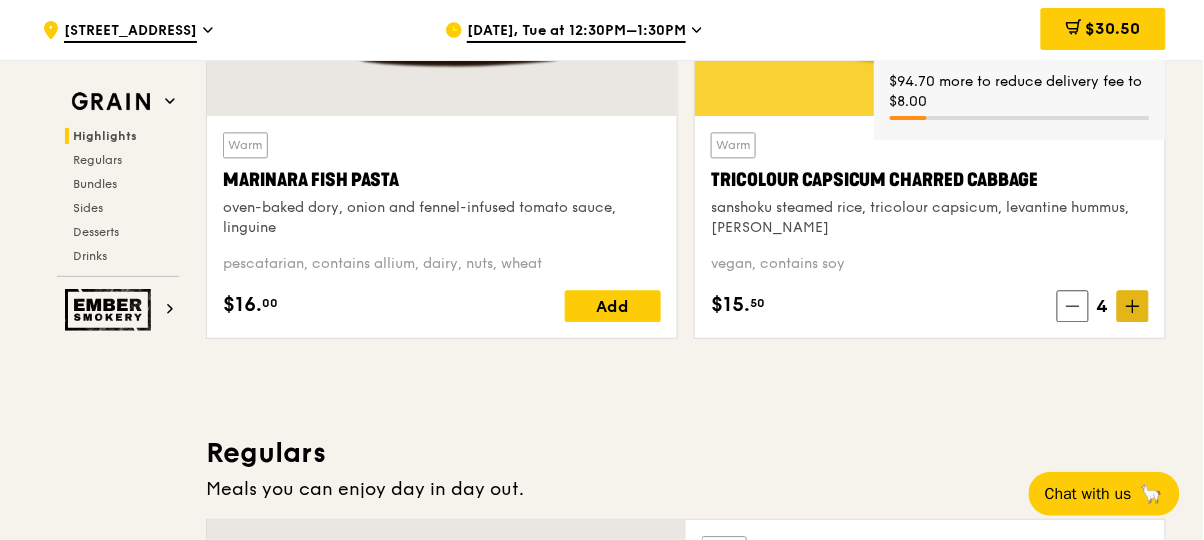 click at bounding box center [1133, 306] 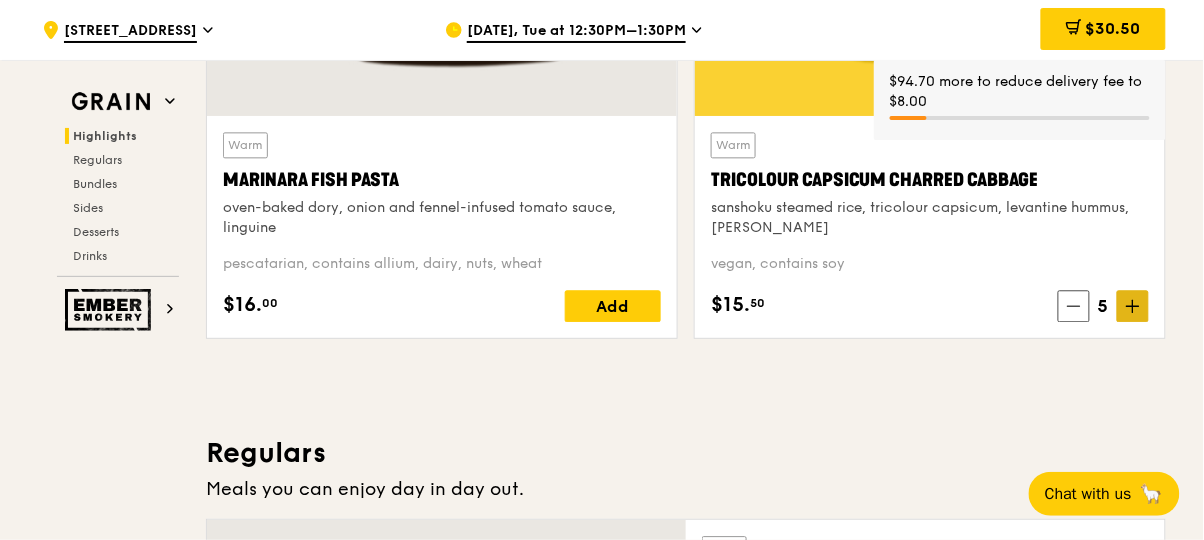 click at bounding box center [1133, 306] 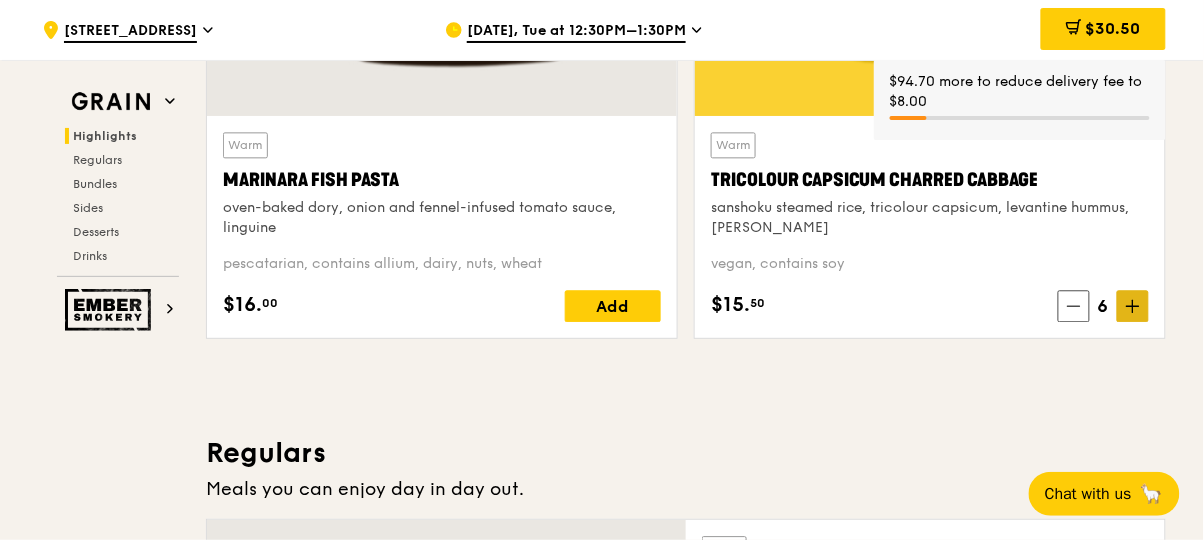 click at bounding box center (1133, 306) 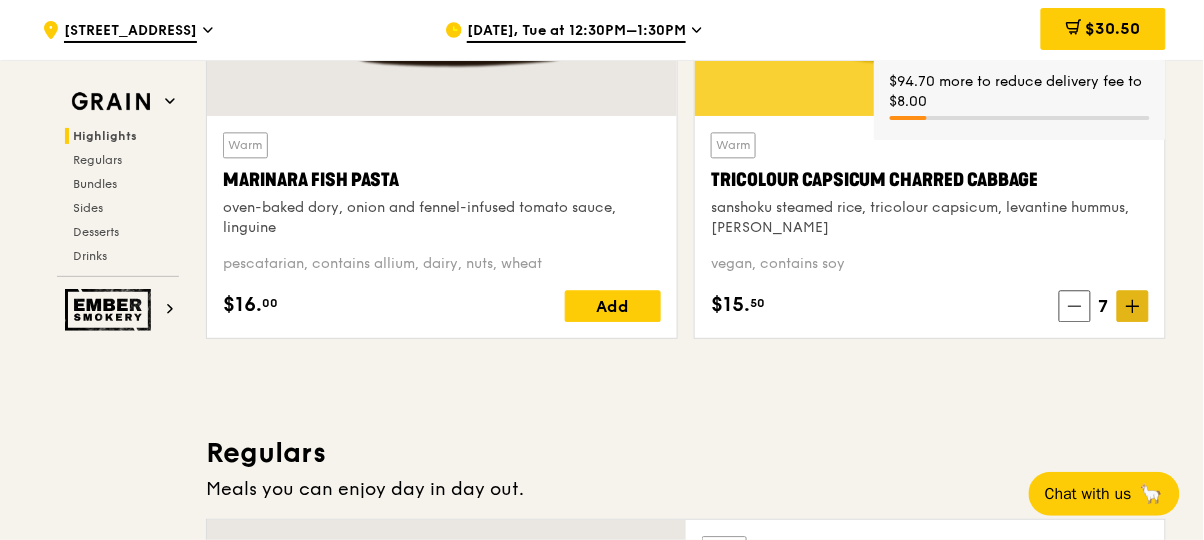 click at bounding box center [1133, 306] 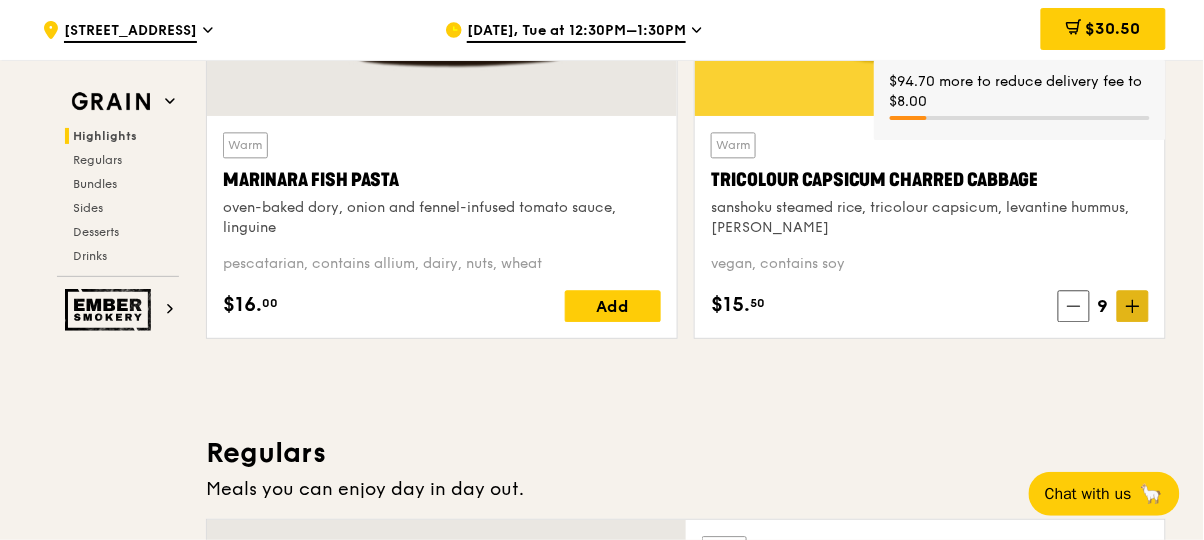 click at bounding box center [1133, 306] 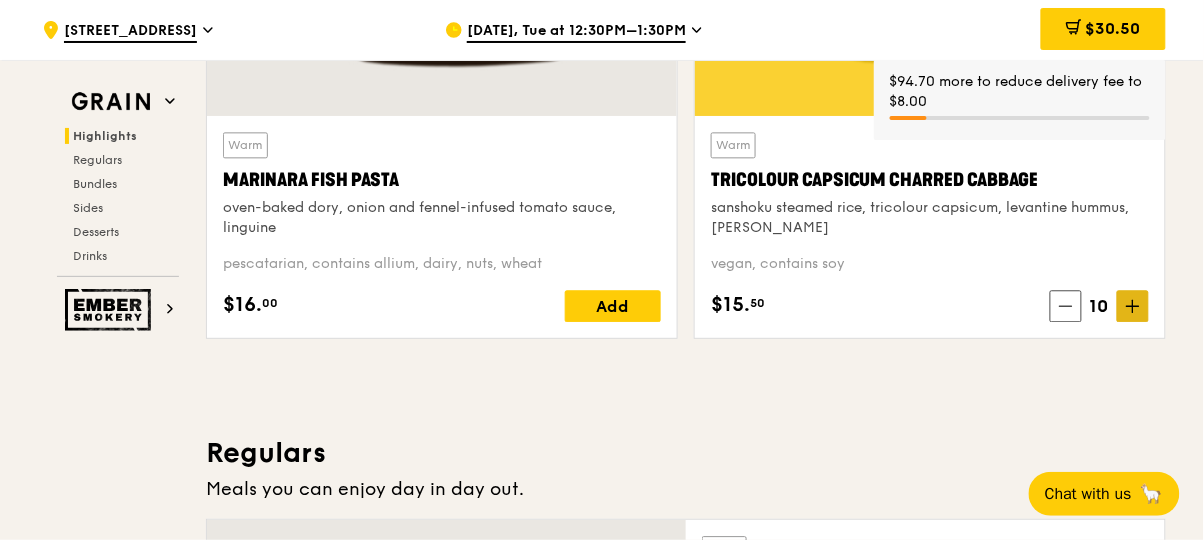 click at bounding box center [1133, 306] 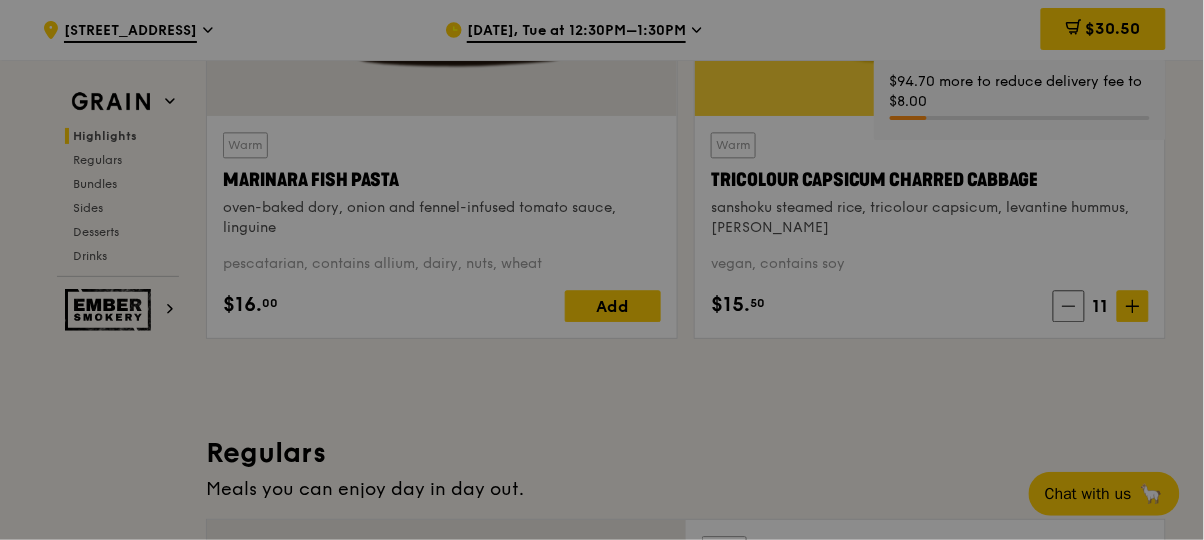 click at bounding box center [602, 270] 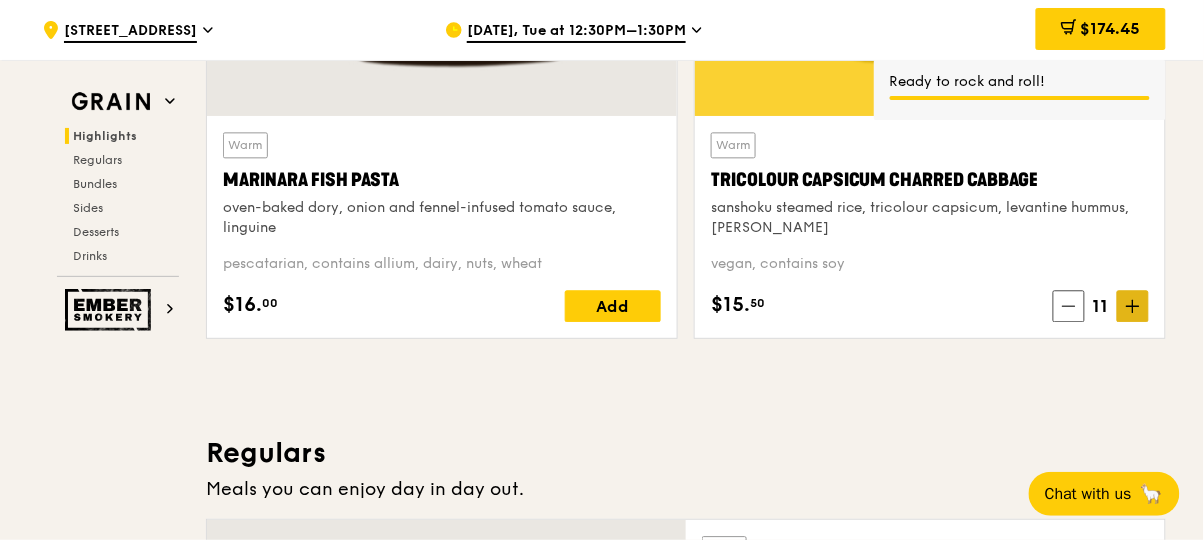 click 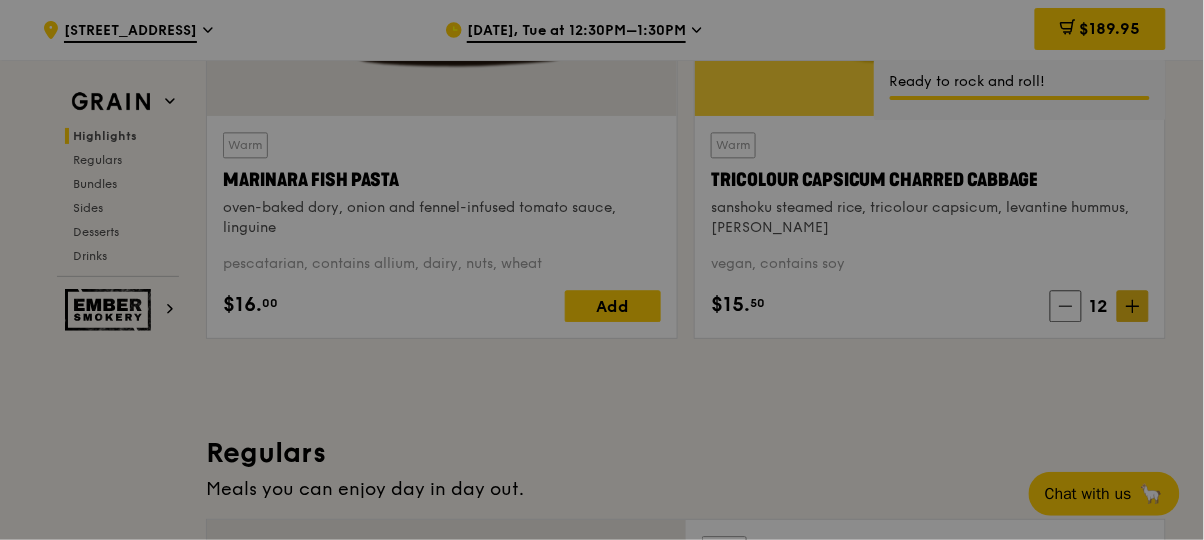 type on "12" 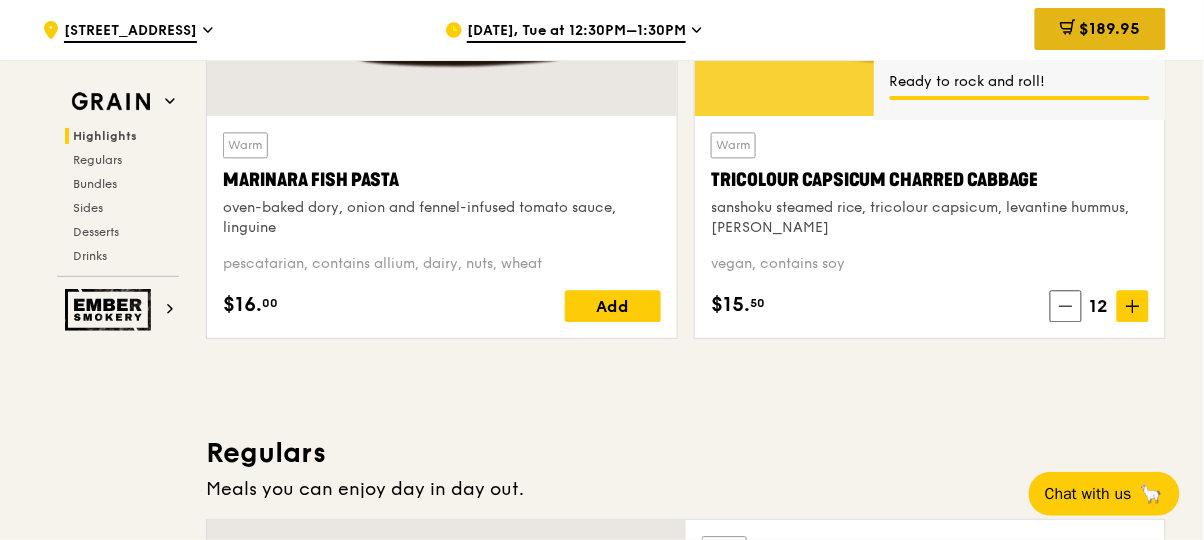 click 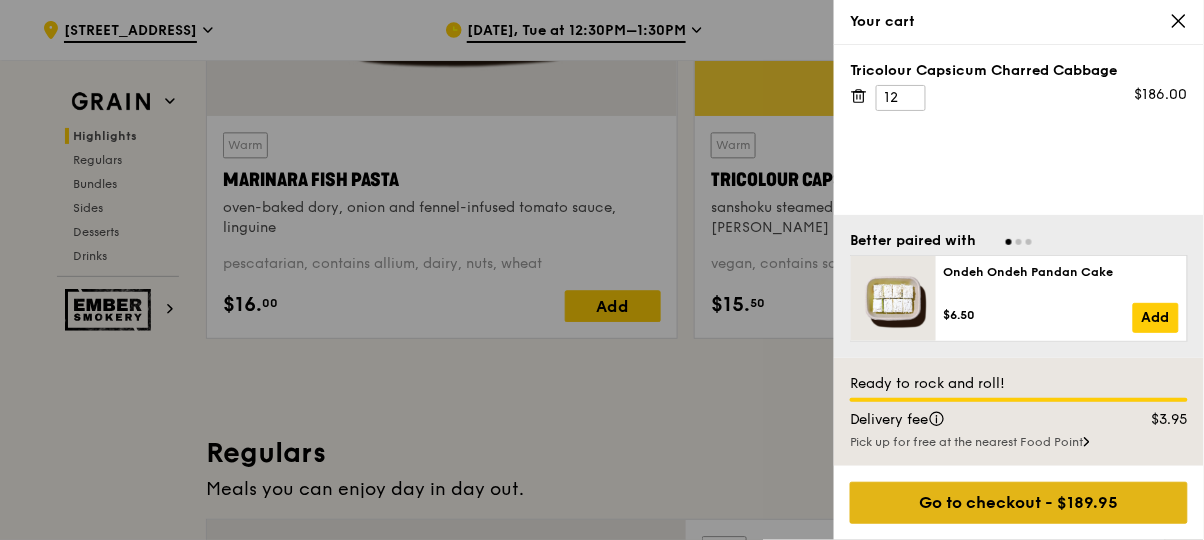 click on "Go to checkout - $189.95" at bounding box center (1019, 503) 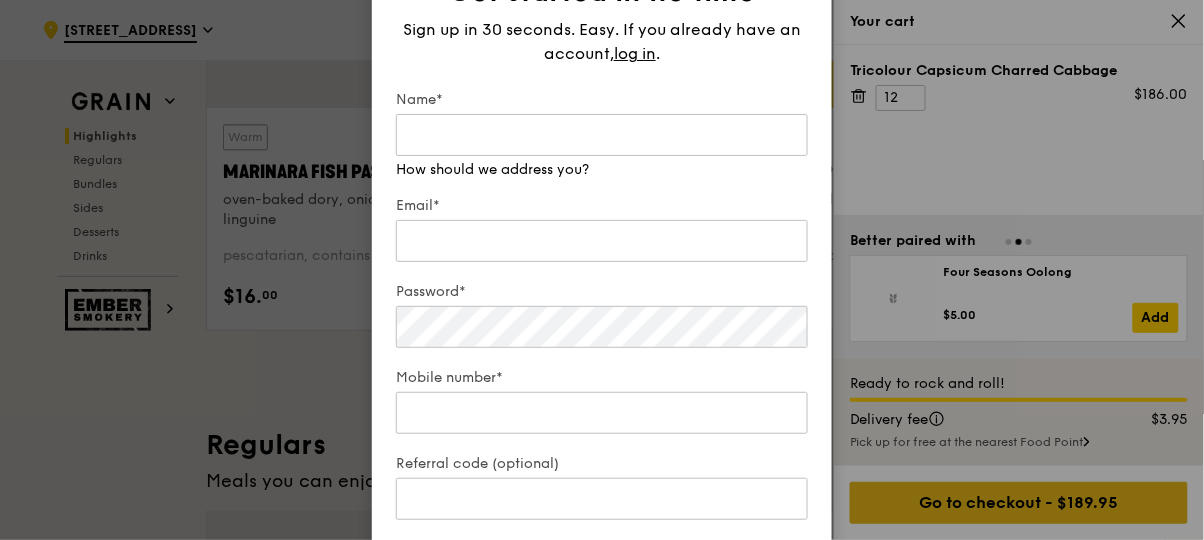 scroll, scrollTop: 1056, scrollLeft: 0, axis: vertical 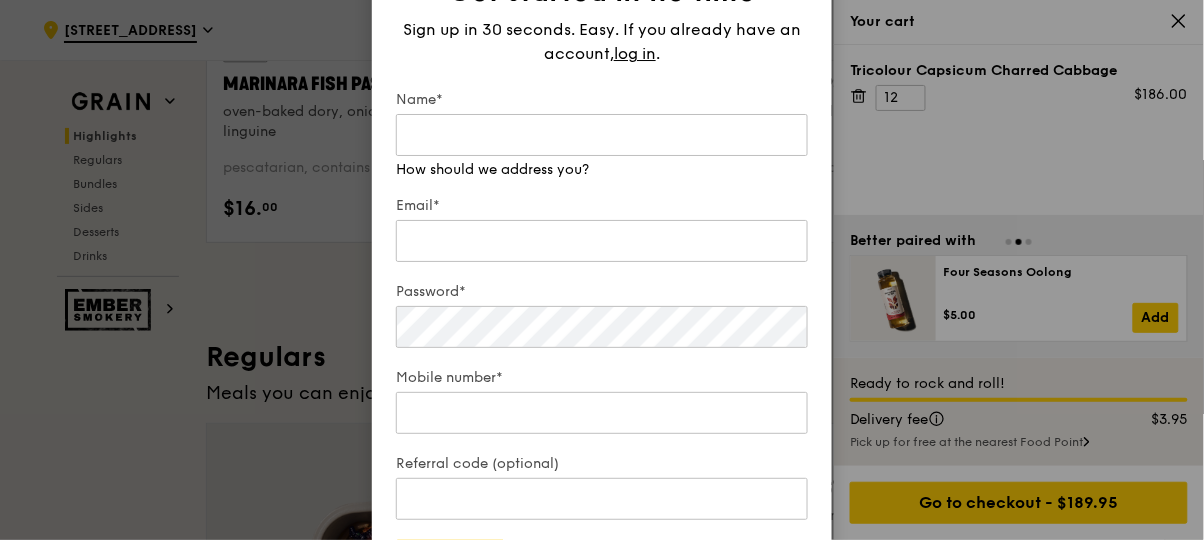 click 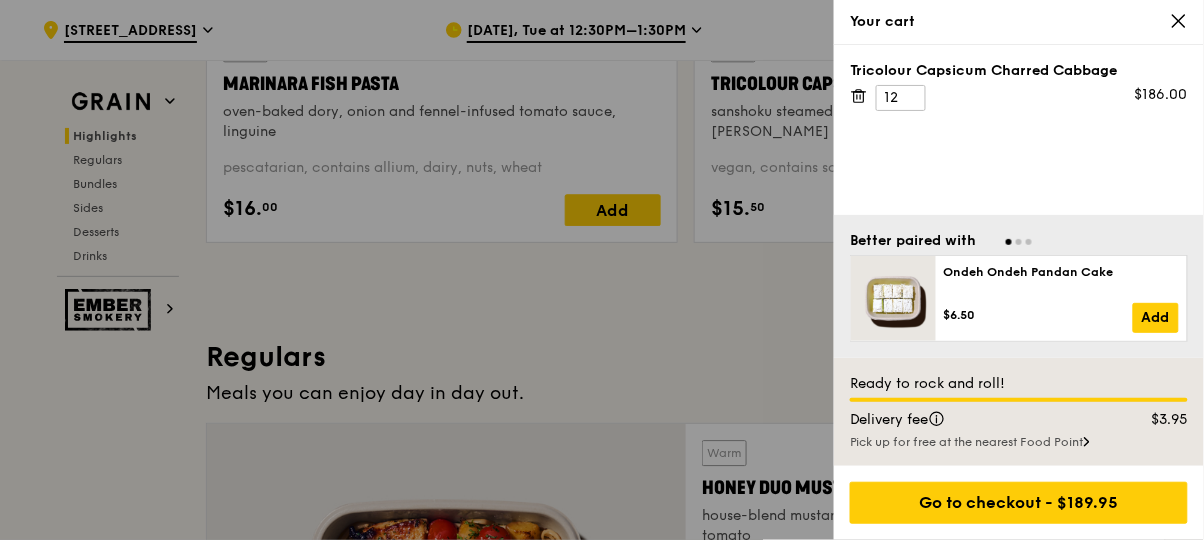 scroll, scrollTop: 1029, scrollLeft: 0, axis: vertical 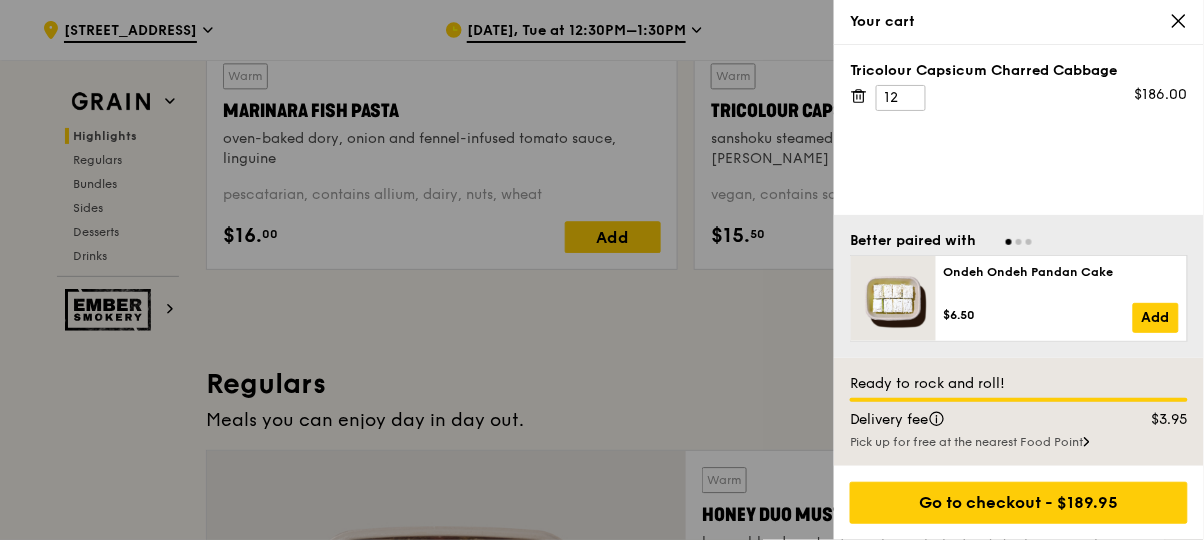 click on "Pick up for free at the nearest Food Point" at bounding box center (1019, 442) 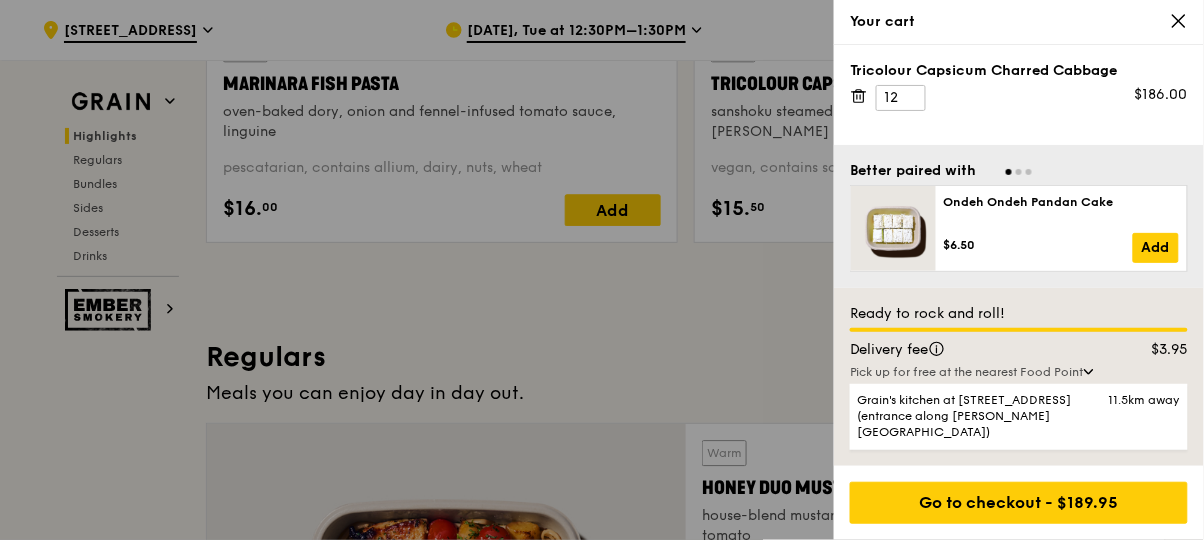 scroll, scrollTop: 1052, scrollLeft: 0, axis: vertical 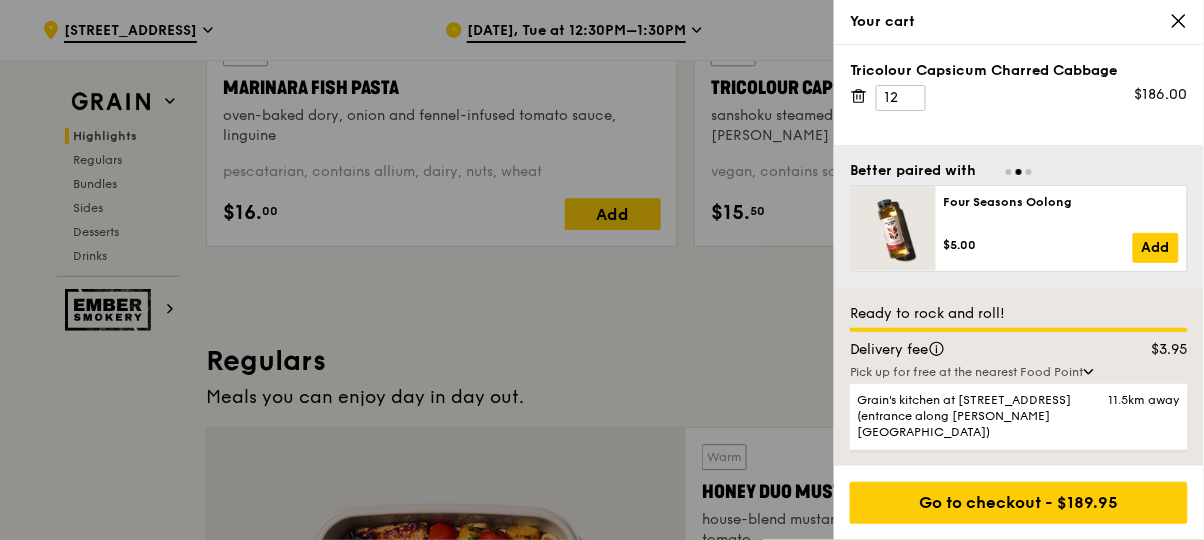 click on "Pick up for free at the nearest Food Point" at bounding box center (1019, 372) 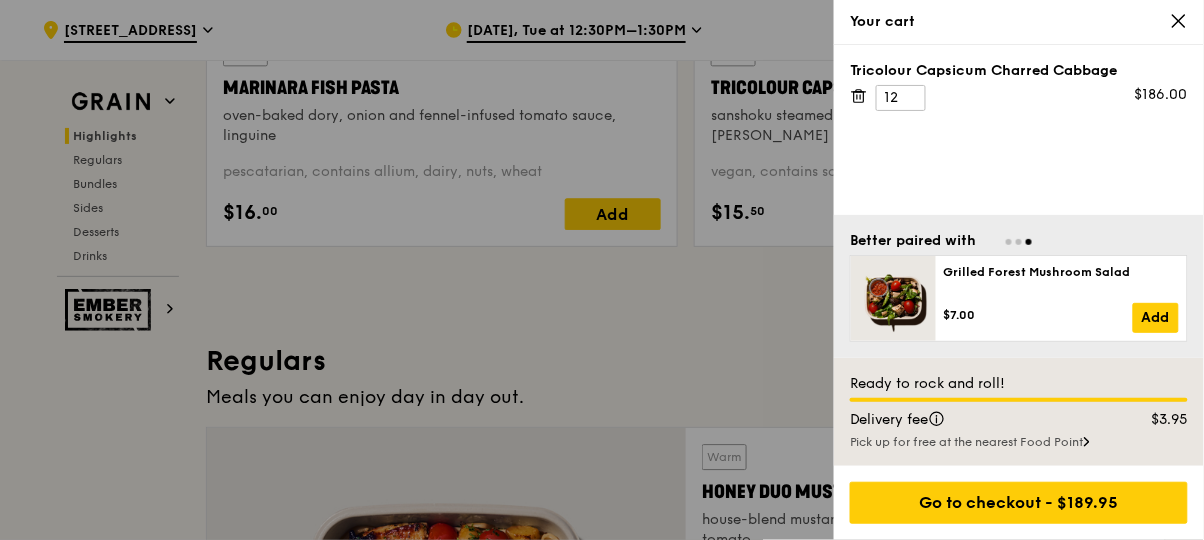 click 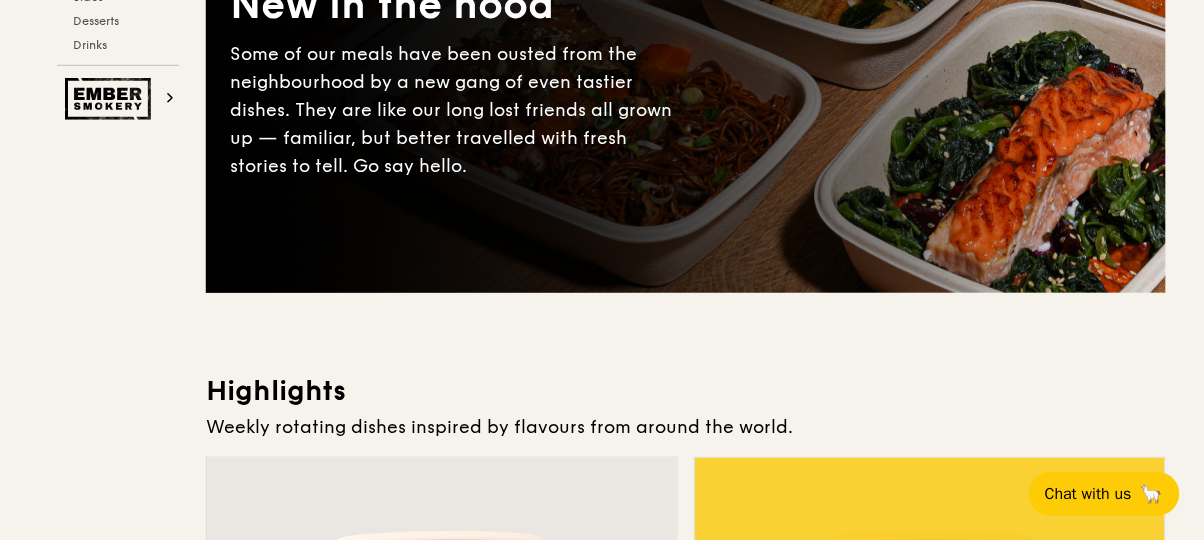 scroll, scrollTop: 0, scrollLeft: 0, axis: both 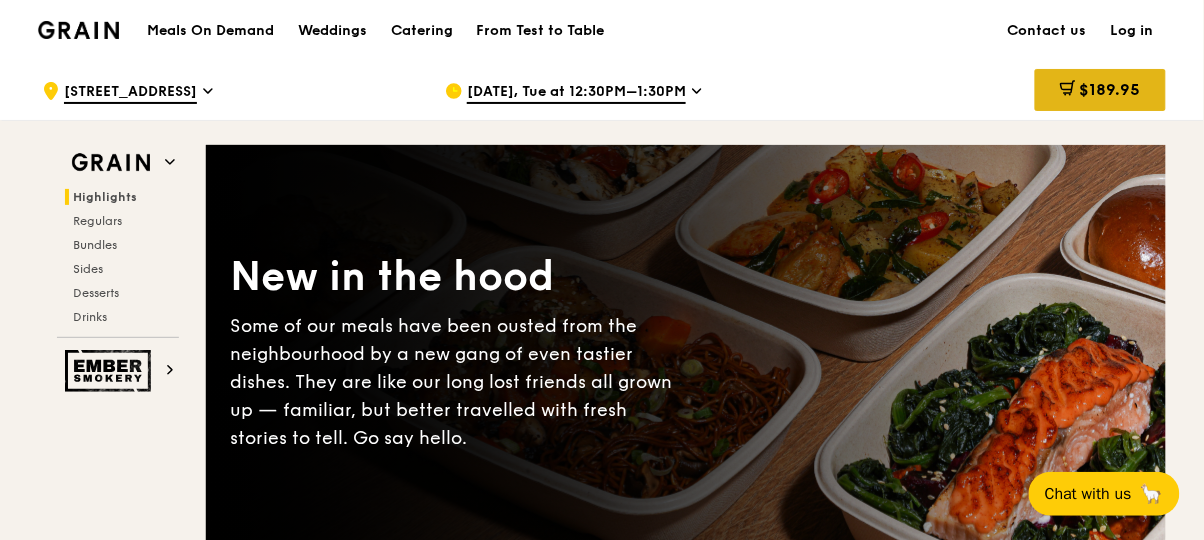click on "$189.95" at bounding box center (1100, 90) 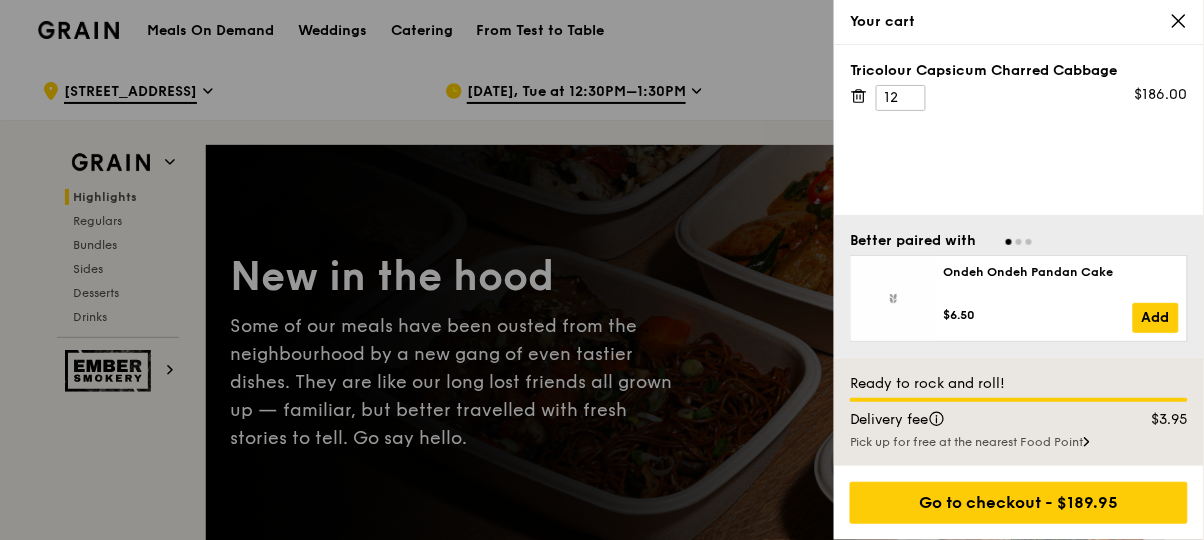 click 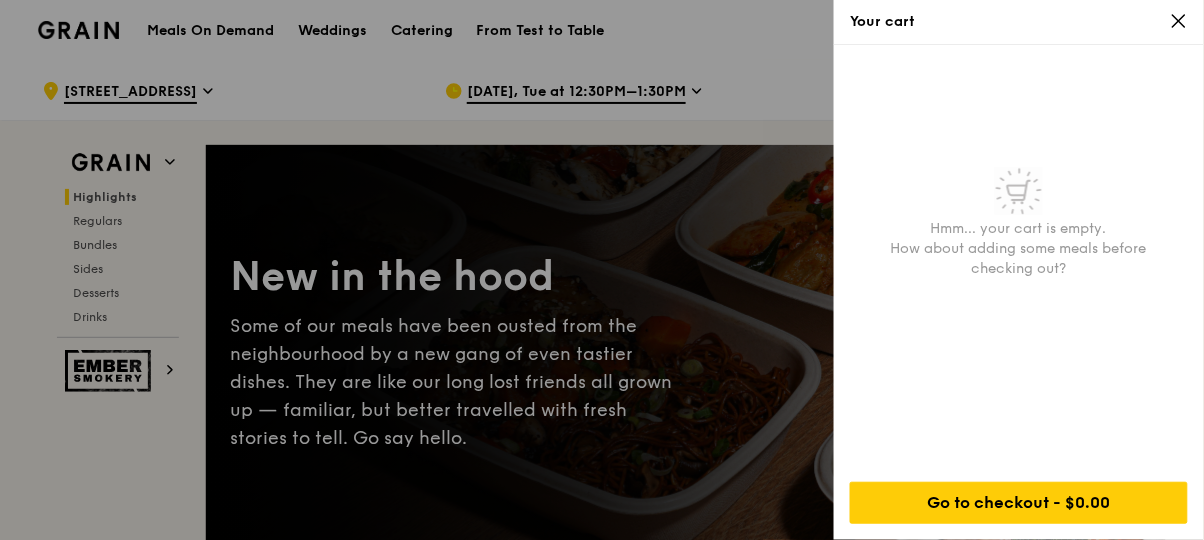 click 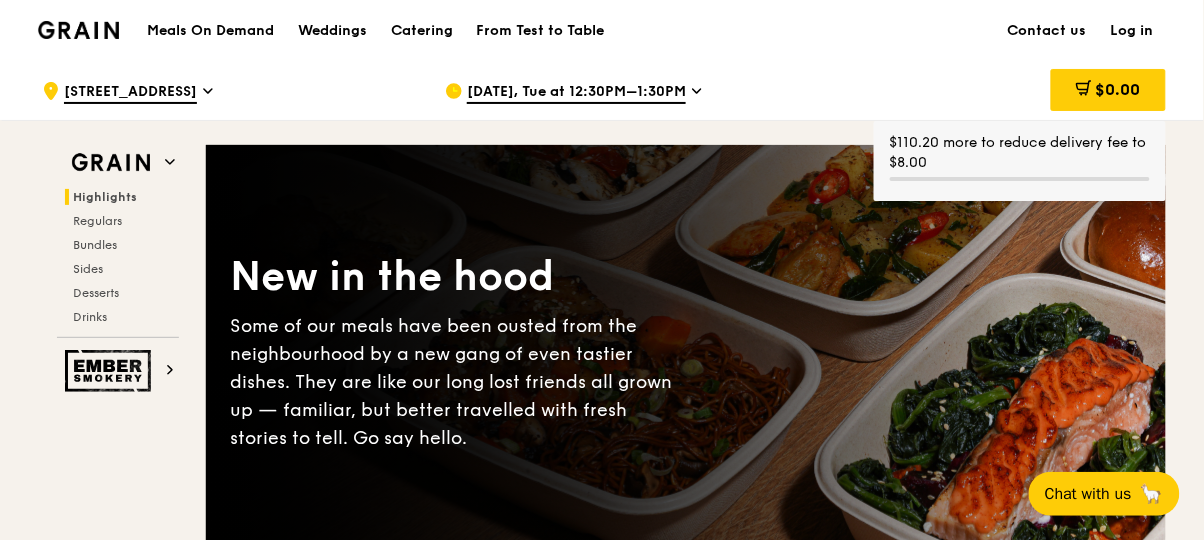 click on "[DATE], Tue at 12:30PM–1:30PM" at bounding box center [576, 93] 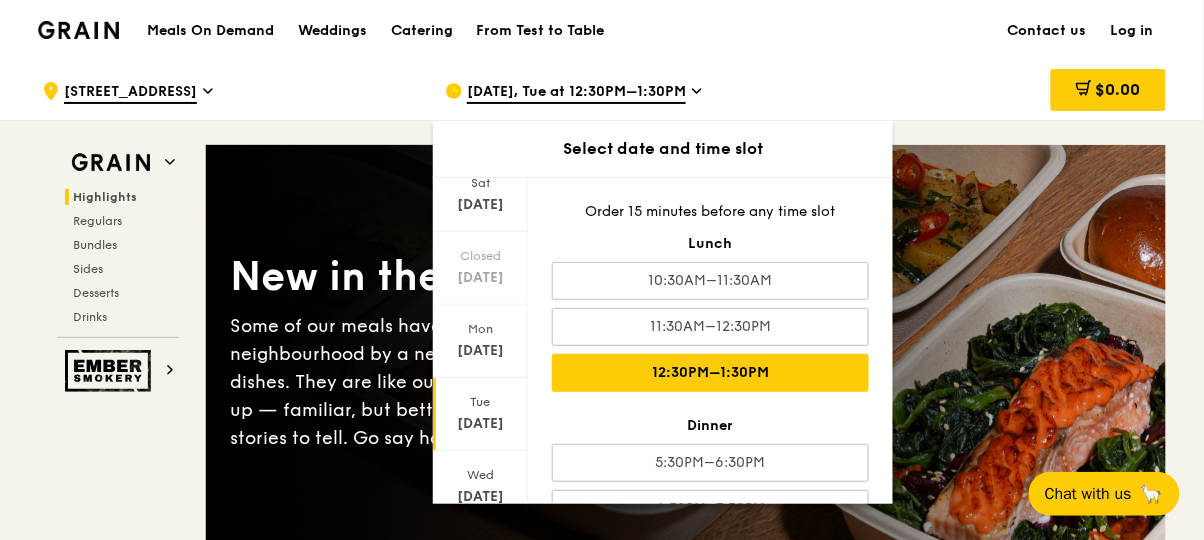 scroll, scrollTop: 64, scrollLeft: 0, axis: vertical 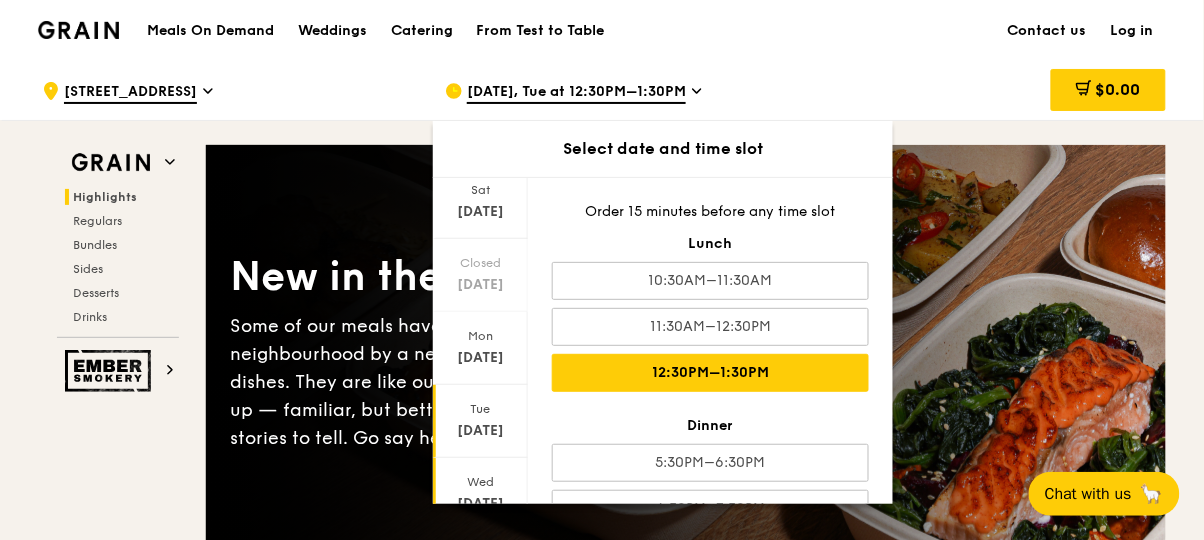 click on "[DATE]" at bounding box center [480, 504] 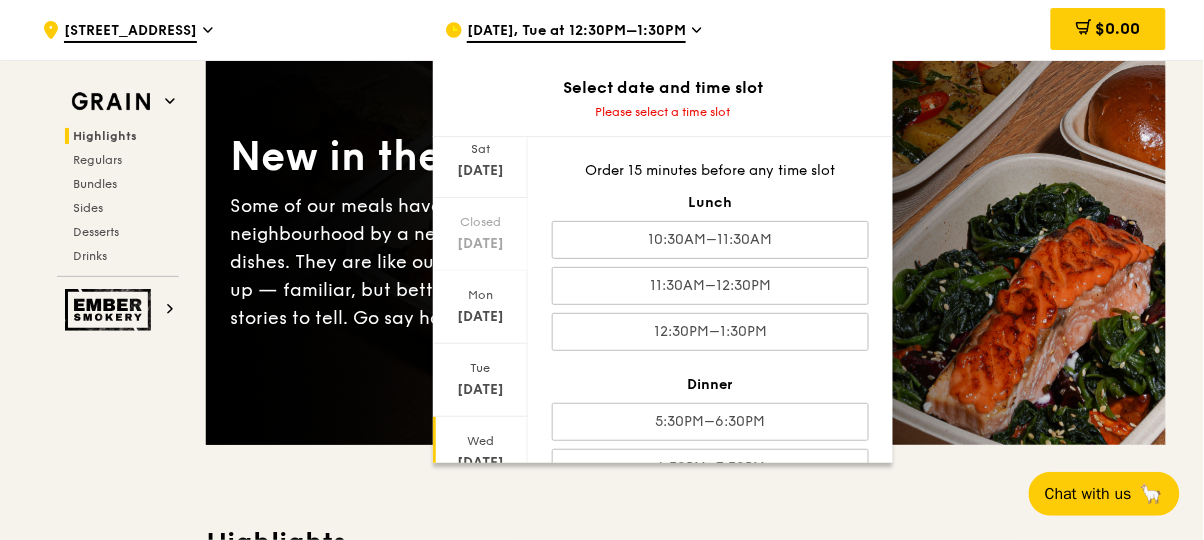 scroll, scrollTop: 114, scrollLeft: 0, axis: vertical 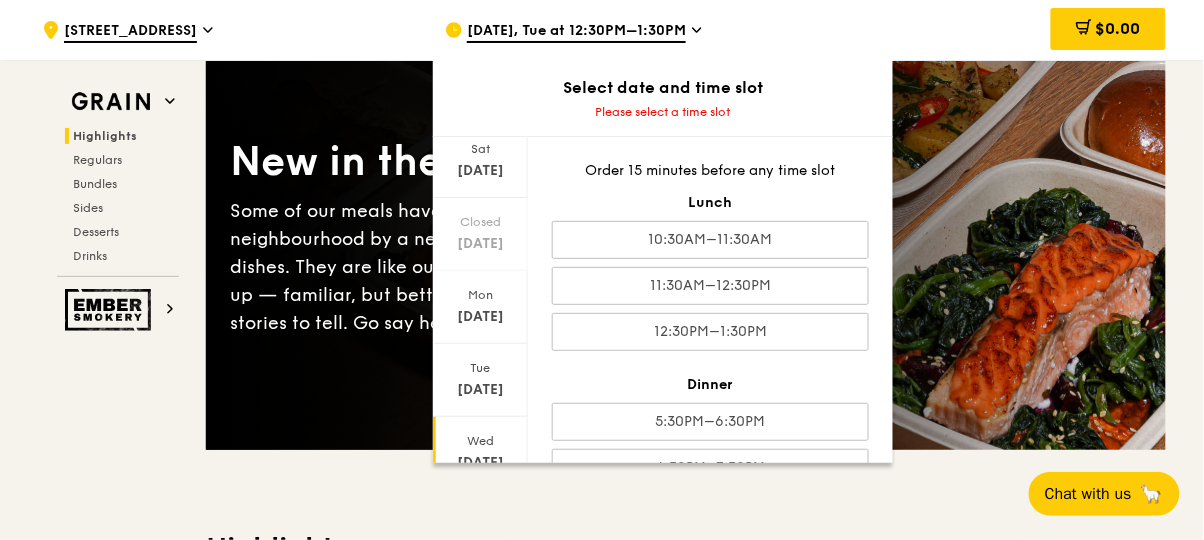 click on "[DATE]" at bounding box center [480, 536] 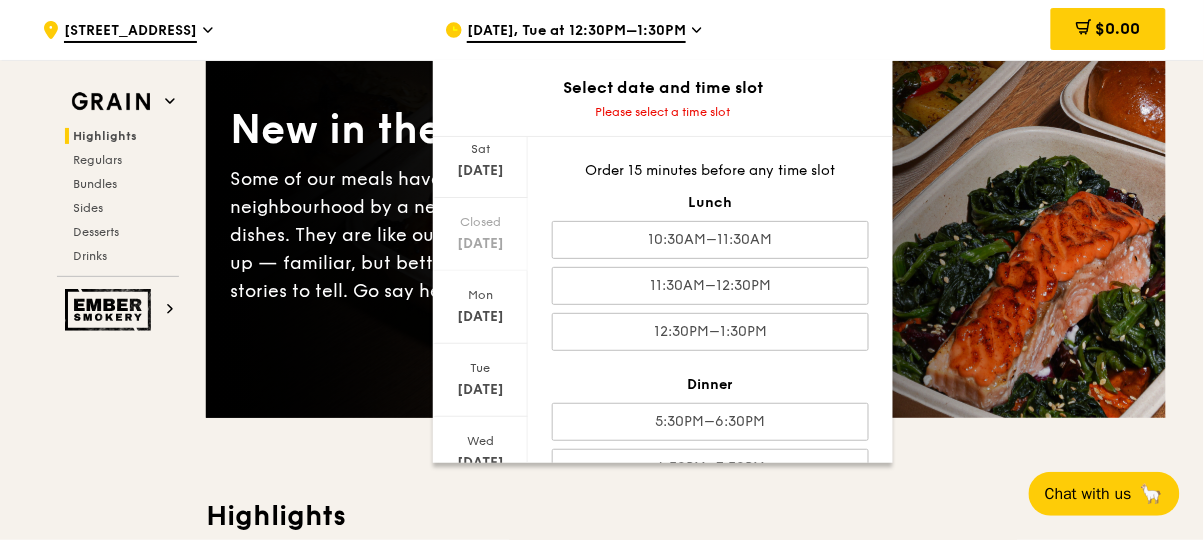 scroll, scrollTop: 176, scrollLeft: 0, axis: vertical 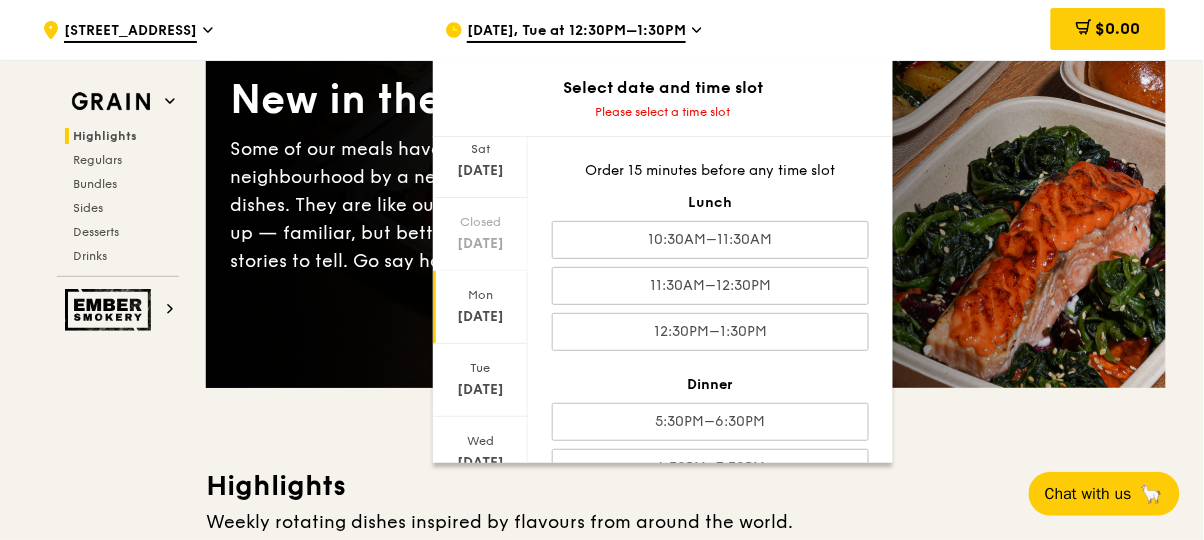 click on "[DATE]" at bounding box center (480, 317) 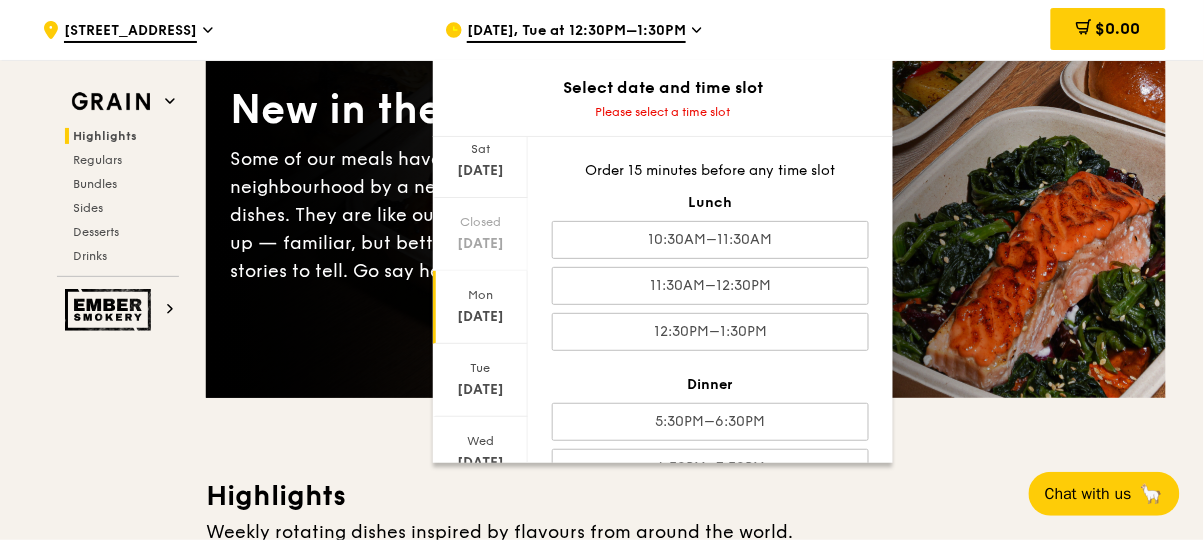 click on "New in the hood Some of our meals have been ousted from the neighbourhood by a new gang of even tastier dishes. They are like our long lost friends all grown up — familiar, but better travelled with fresh stories to tell. Go say hello." at bounding box center (686, 188) 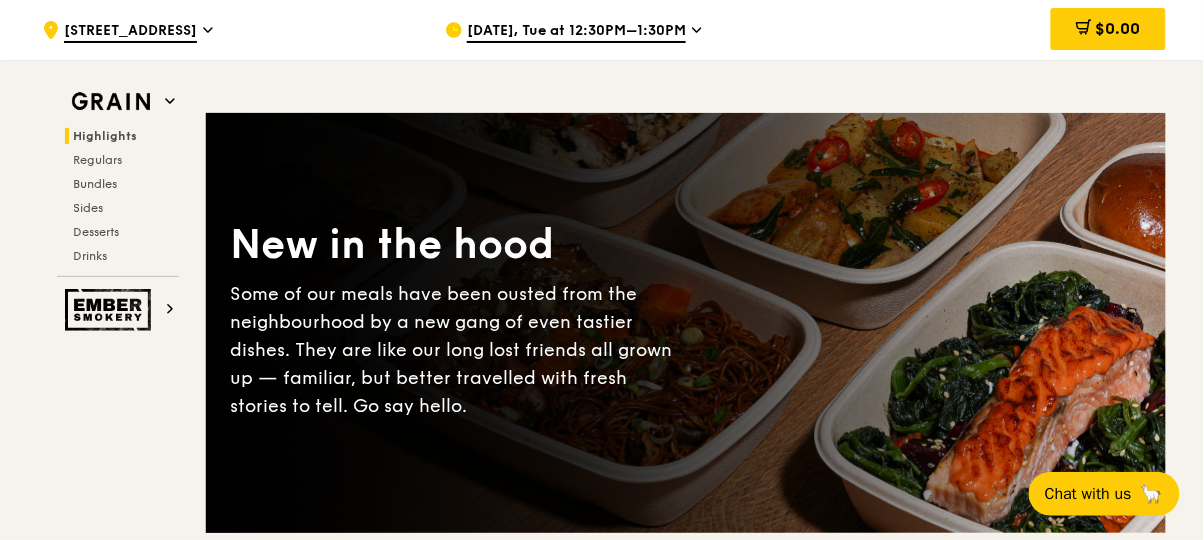 scroll, scrollTop: 0, scrollLeft: 0, axis: both 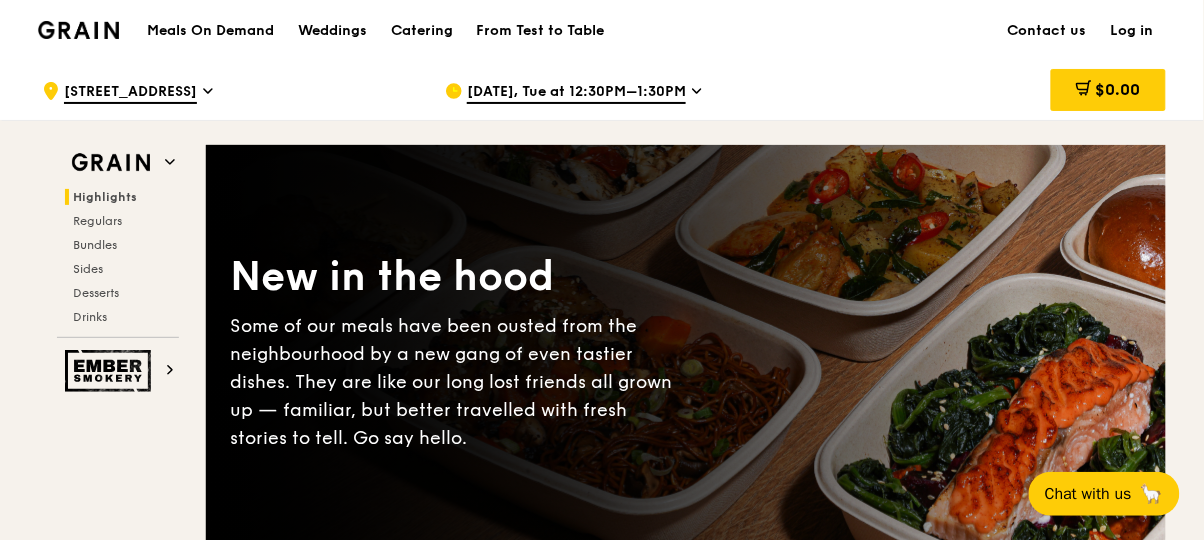 click on "[DATE], Tue at 12:30PM–1:30PM" at bounding box center [630, 91] 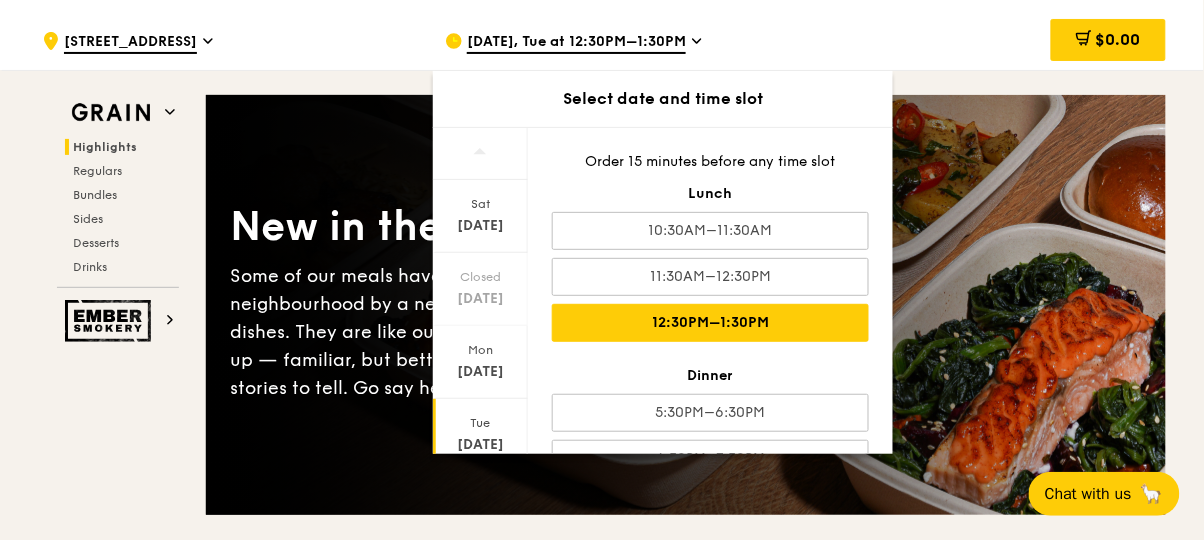 scroll, scrollTop: 51, scrollLeft: 0, axis: vertical 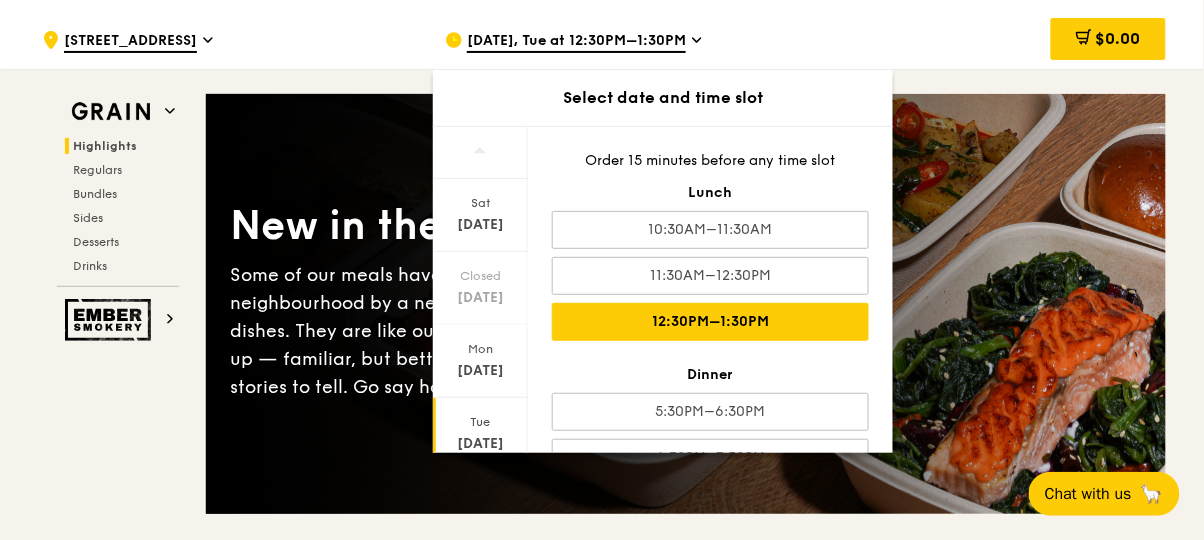 click on "[DATE]" at bounding box center [480, 517] 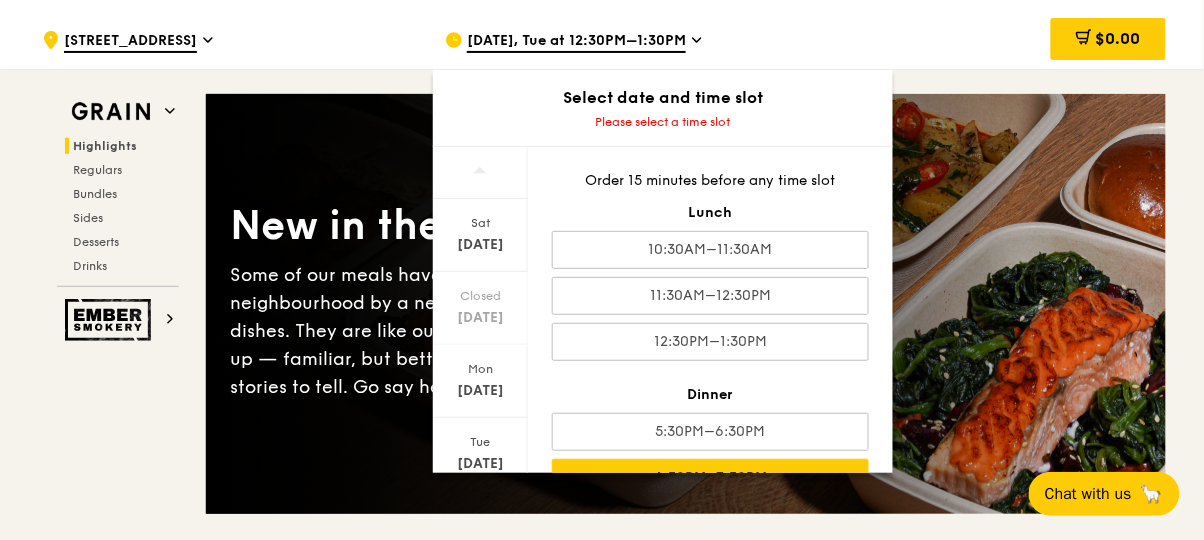 click on "6:30PM–7:30PM" at bounding box center [710, 478] 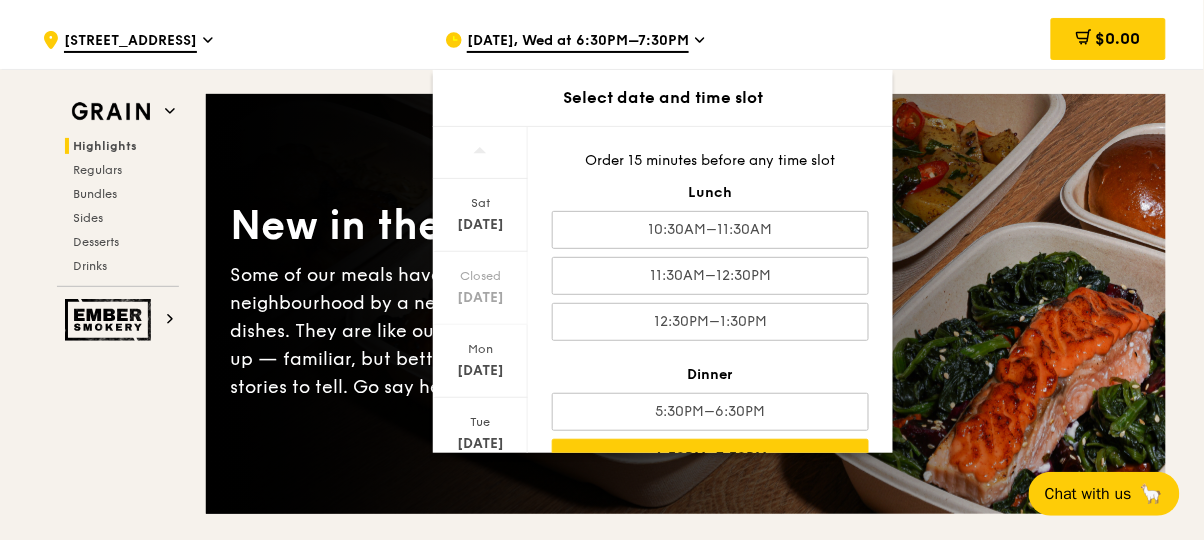 click on "New in the hood Some of our meals have been ousted from the neighbourhood by a new gang of even tastier dishes. They are like our long lost friends all grown up — familiar, but better travelled with fresh stories to tell. Go say hello." at bounding box center [686, 304] 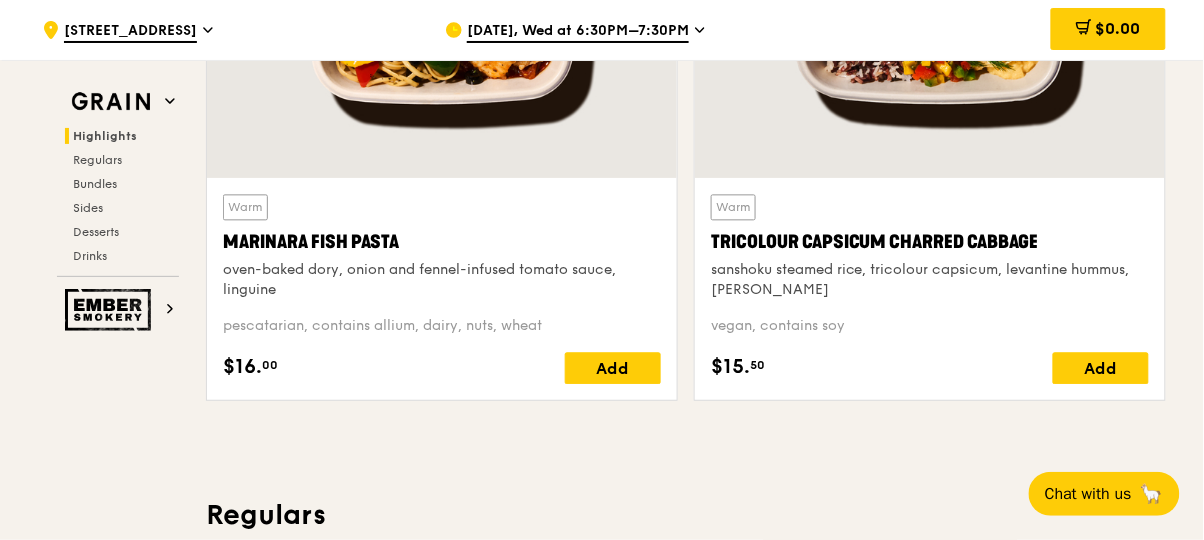 scroll, scrollTop: 824, scrollLeft: 0, axis: vertical 